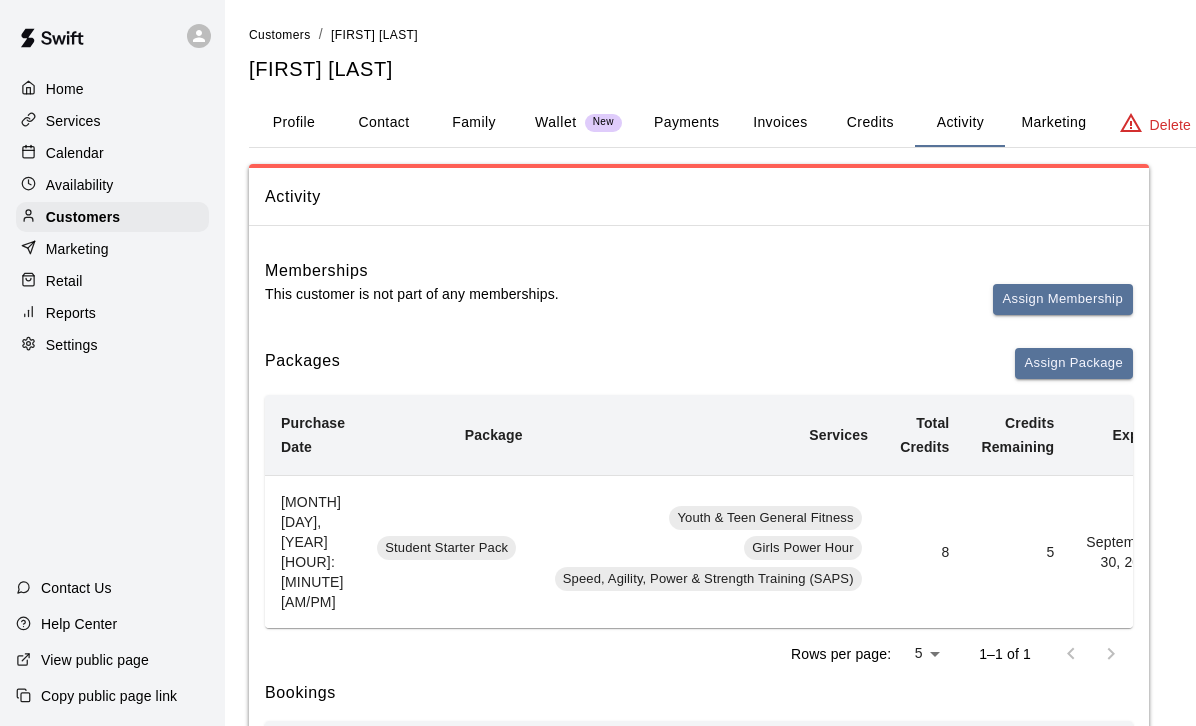 scroll, scrollTop: 252, scrollLeft: 0, axis: vertical 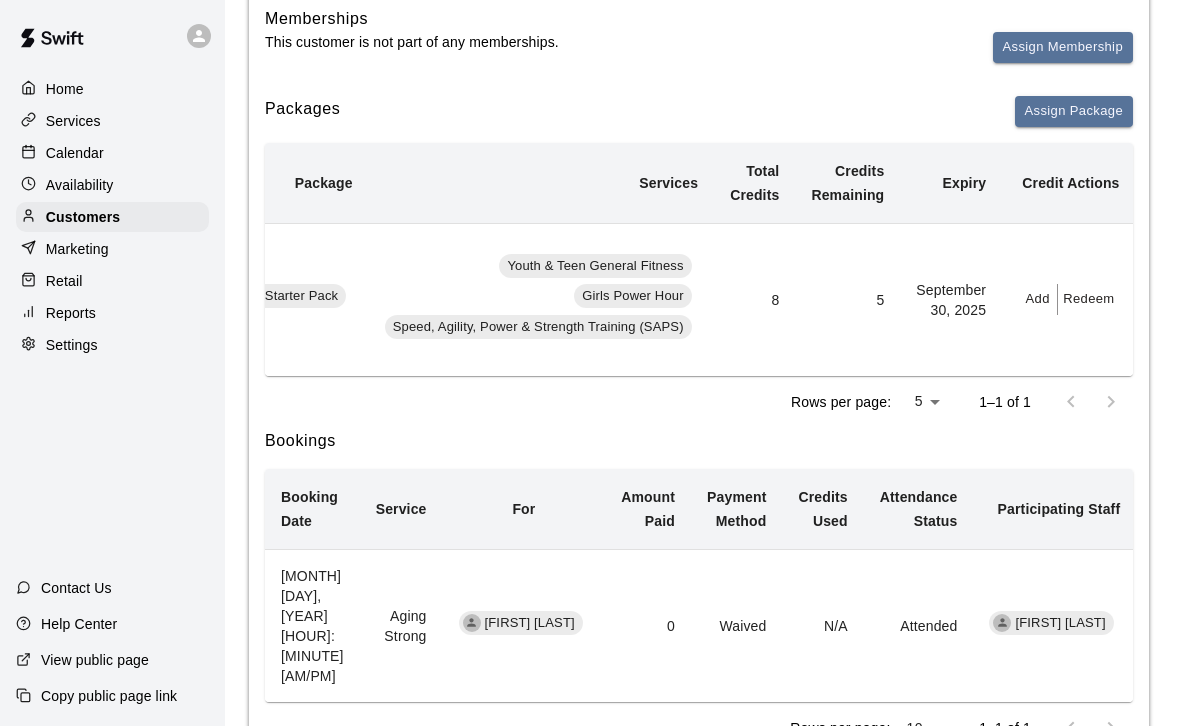 click on "Redeem" at bounding box center [1088, 299] 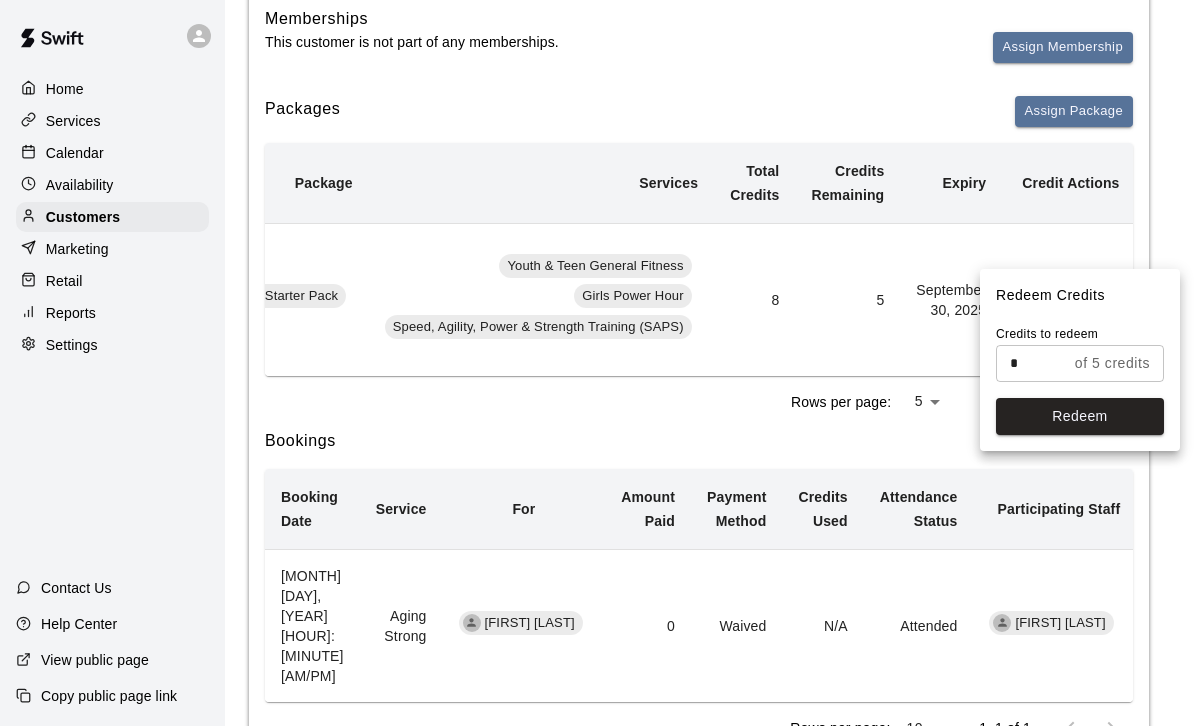 click on "*" at bounding box center [1031, 363] 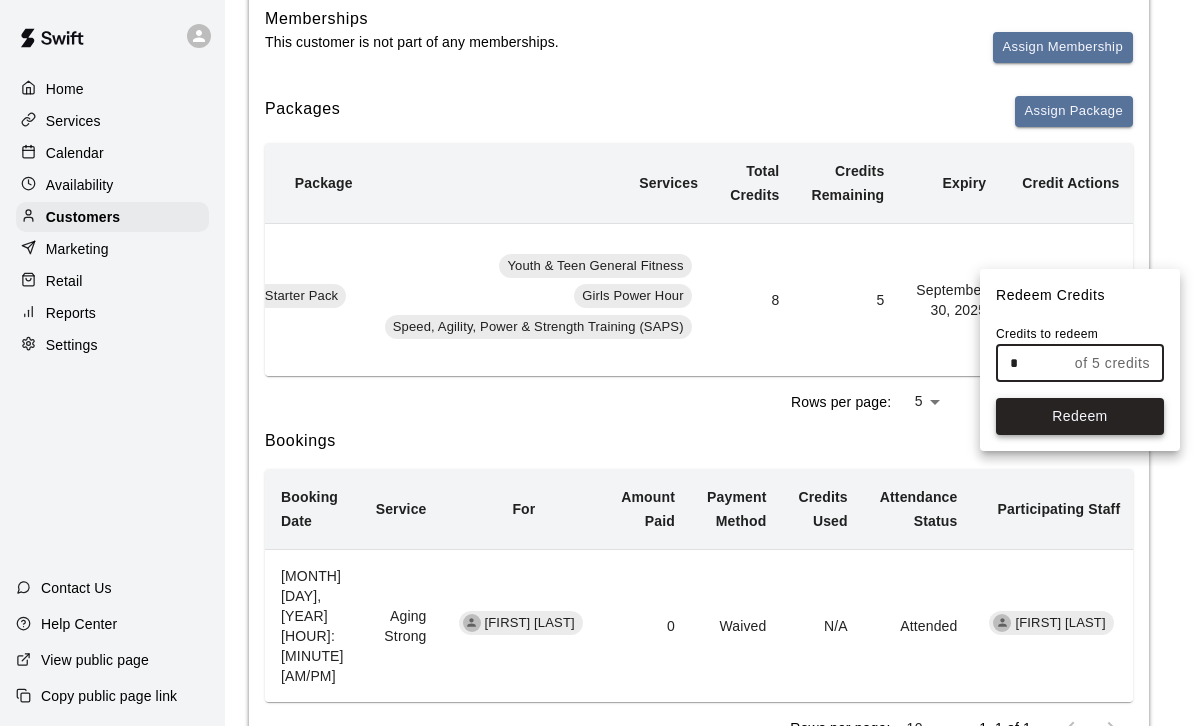 type on "*" 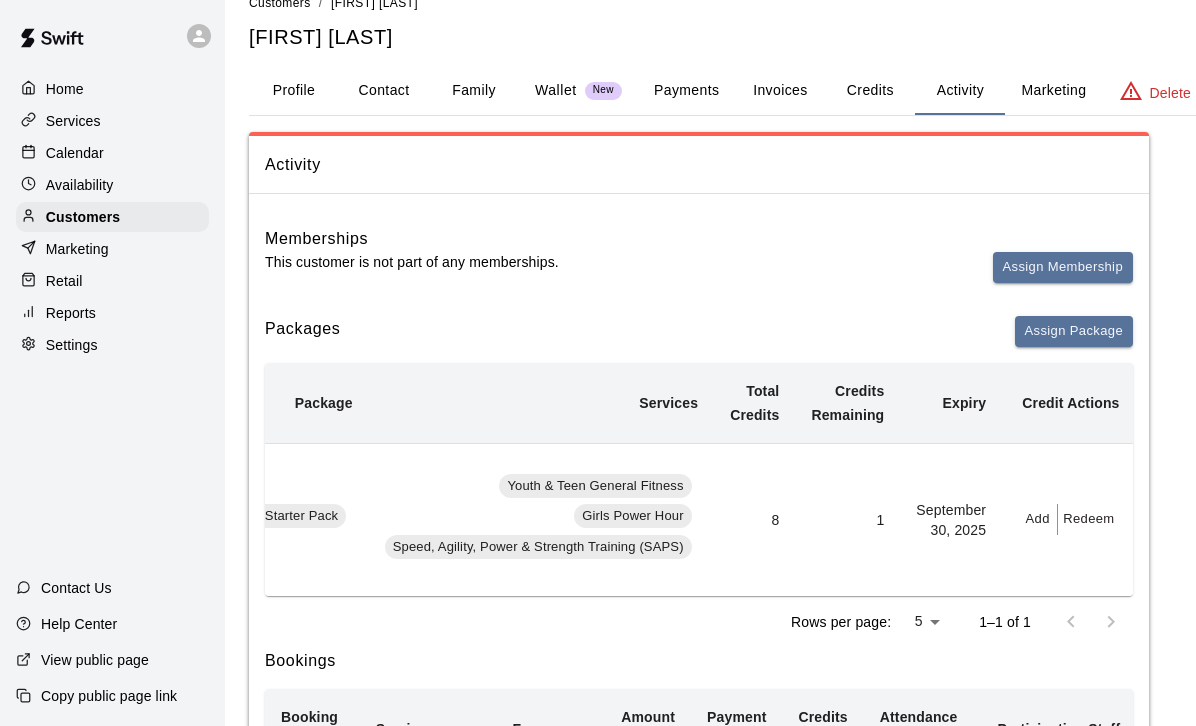 scroll, scrollTop: 0, scrollLeft: 0, axis: both 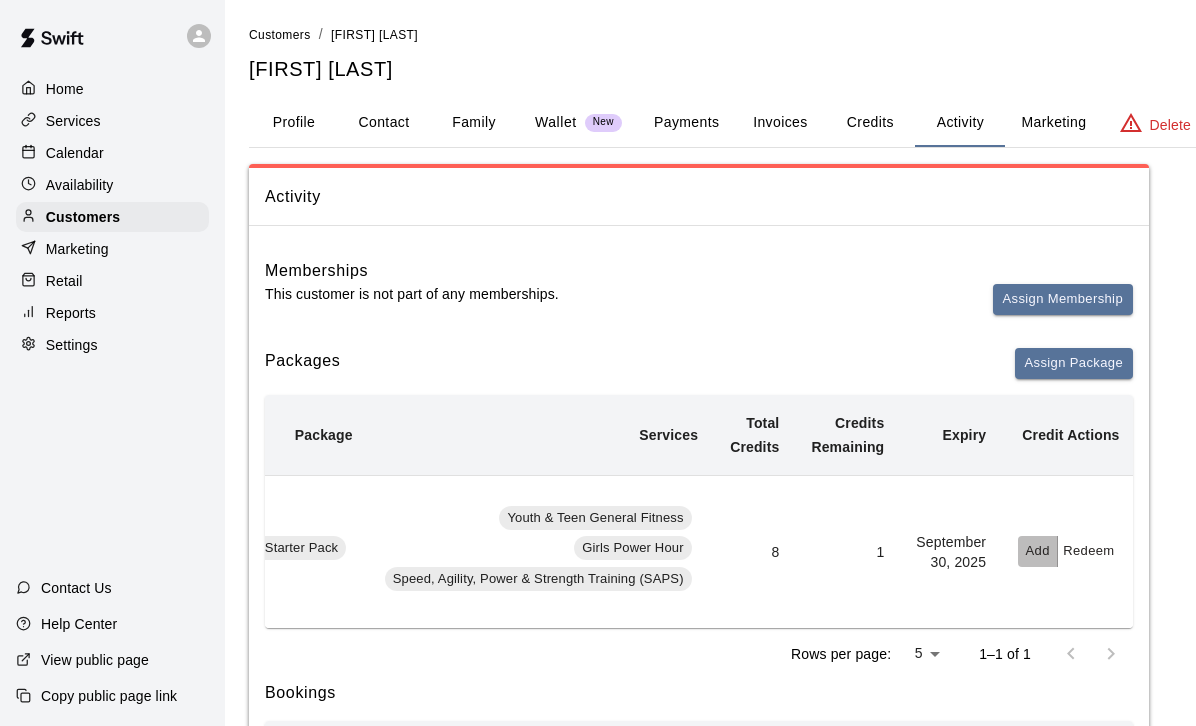 click on "Add" at bounding box center [1038, 551] 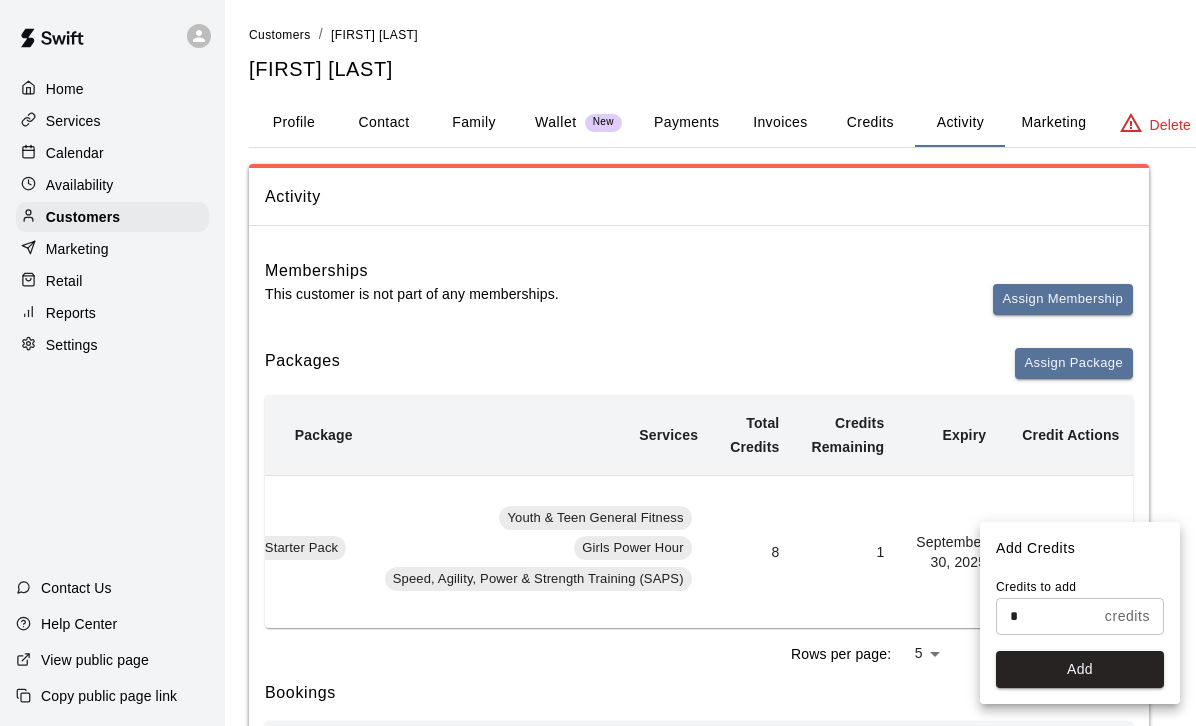 click on "*" at bounding box center [1046, 616] 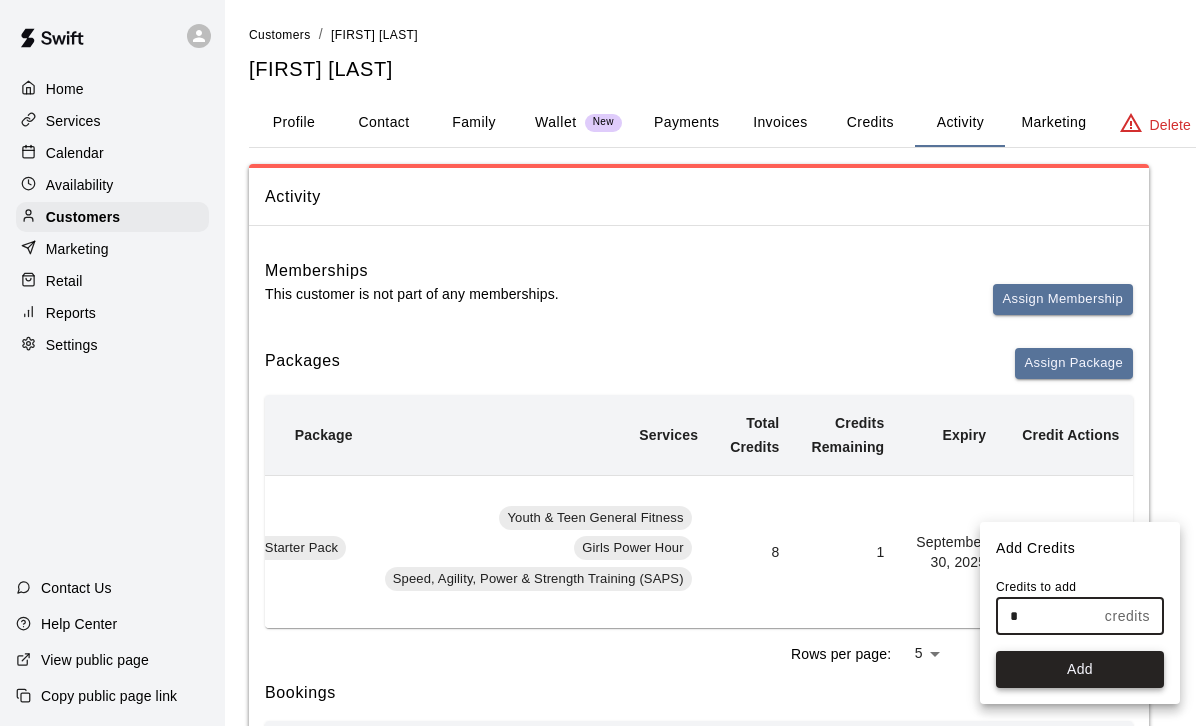 type on "*" 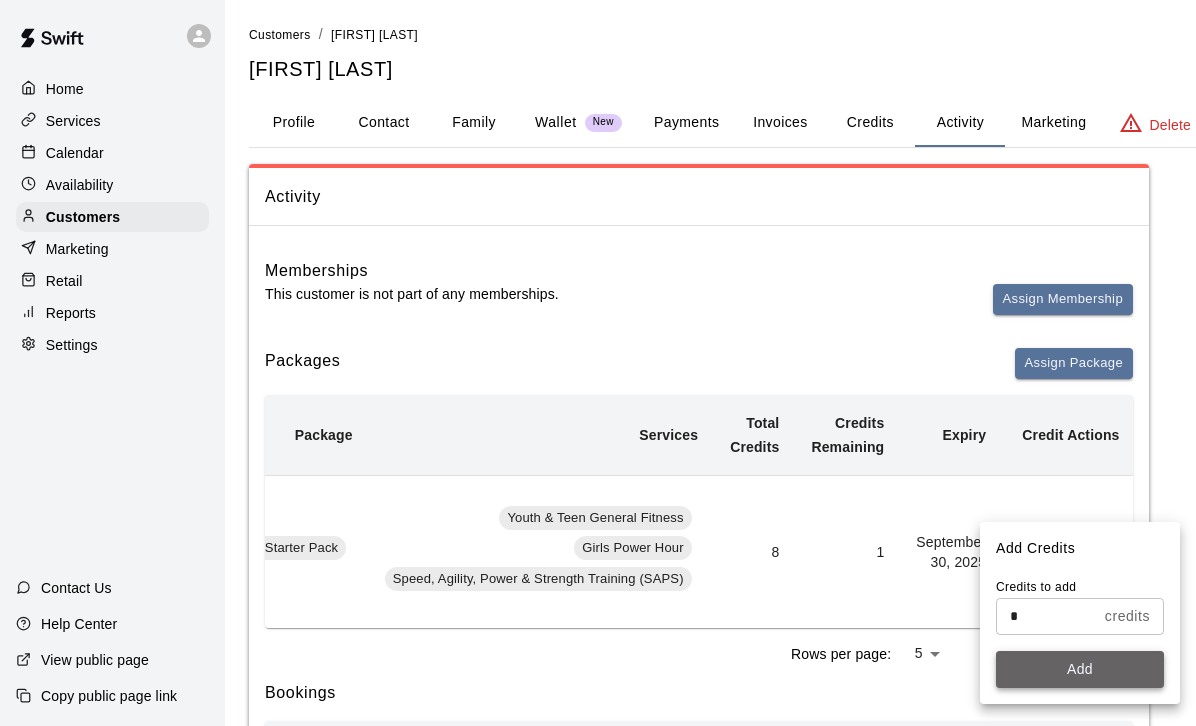 click on "Add" at bounding box center [1080, 669] 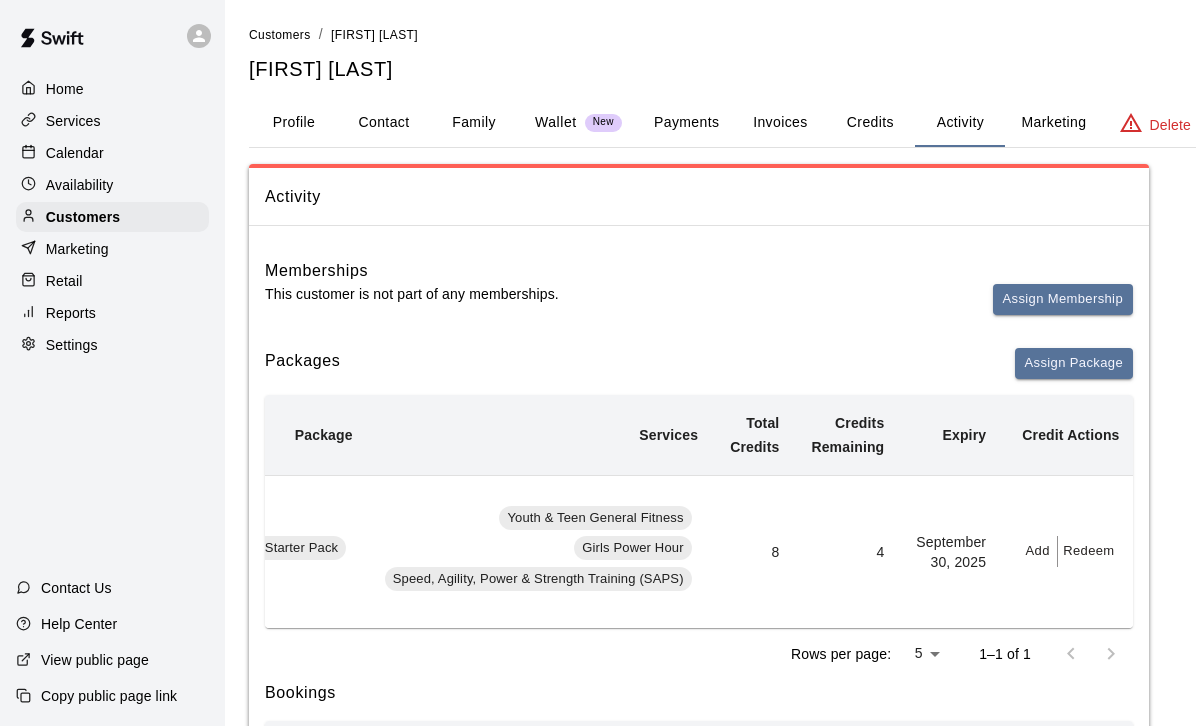 click on "Home" at bounding box center (65, 89) 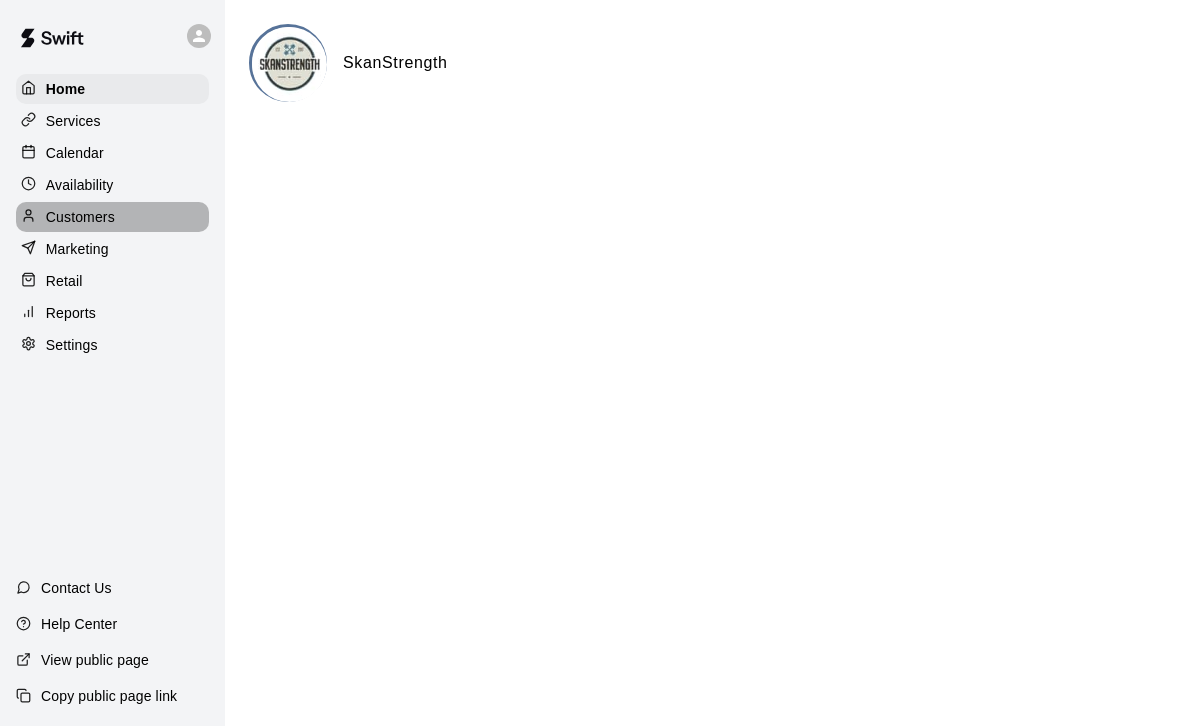 click on "Customers" at bounding box center [80, 217] 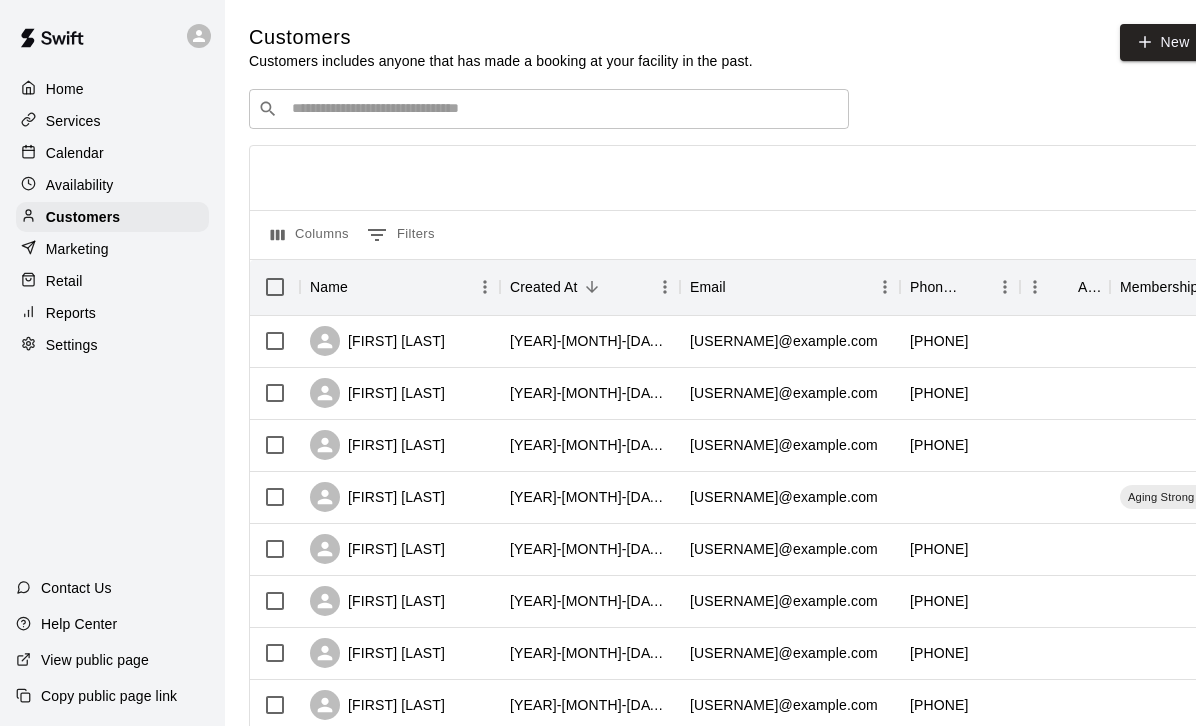 click at bounding box center [563, 109] 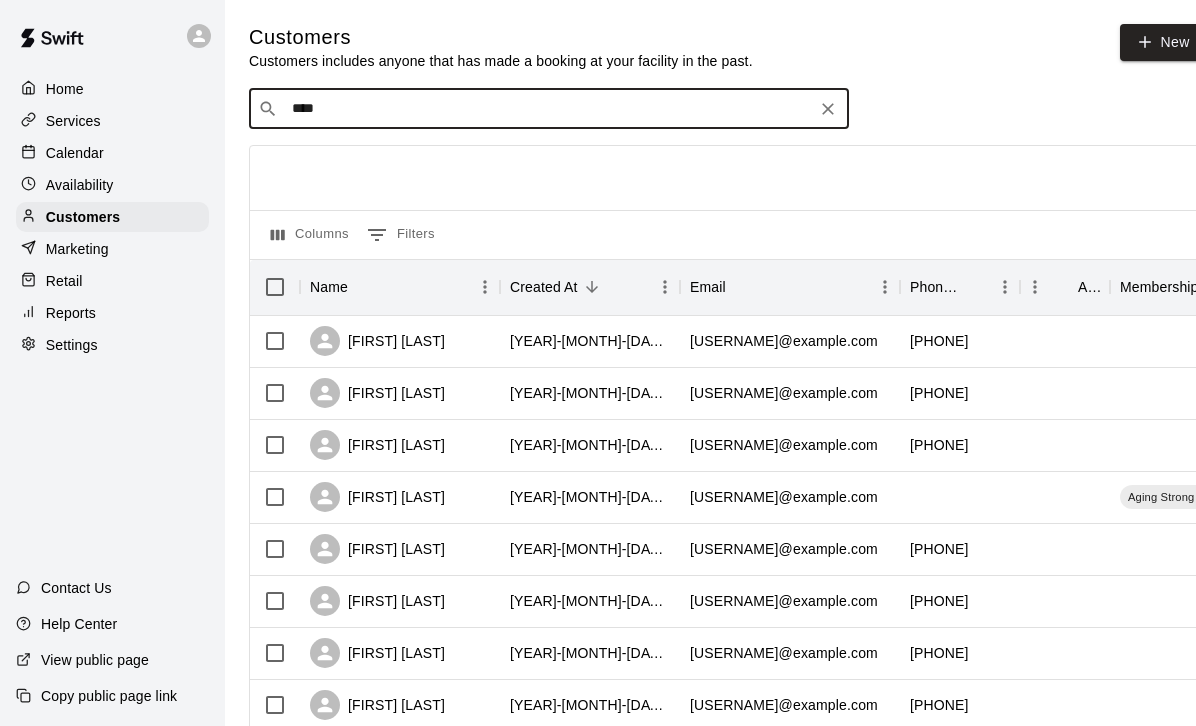 type on "*****" 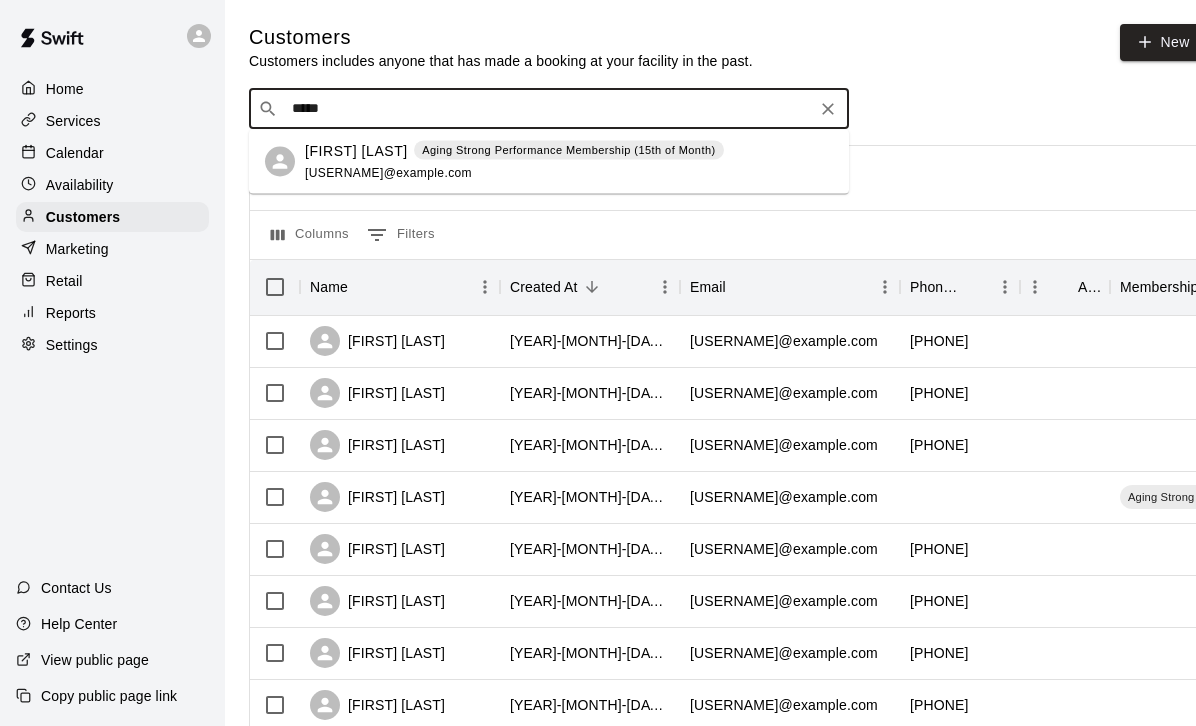 click on "[FIRST] [LAST]" at bounding box center (356, 150) 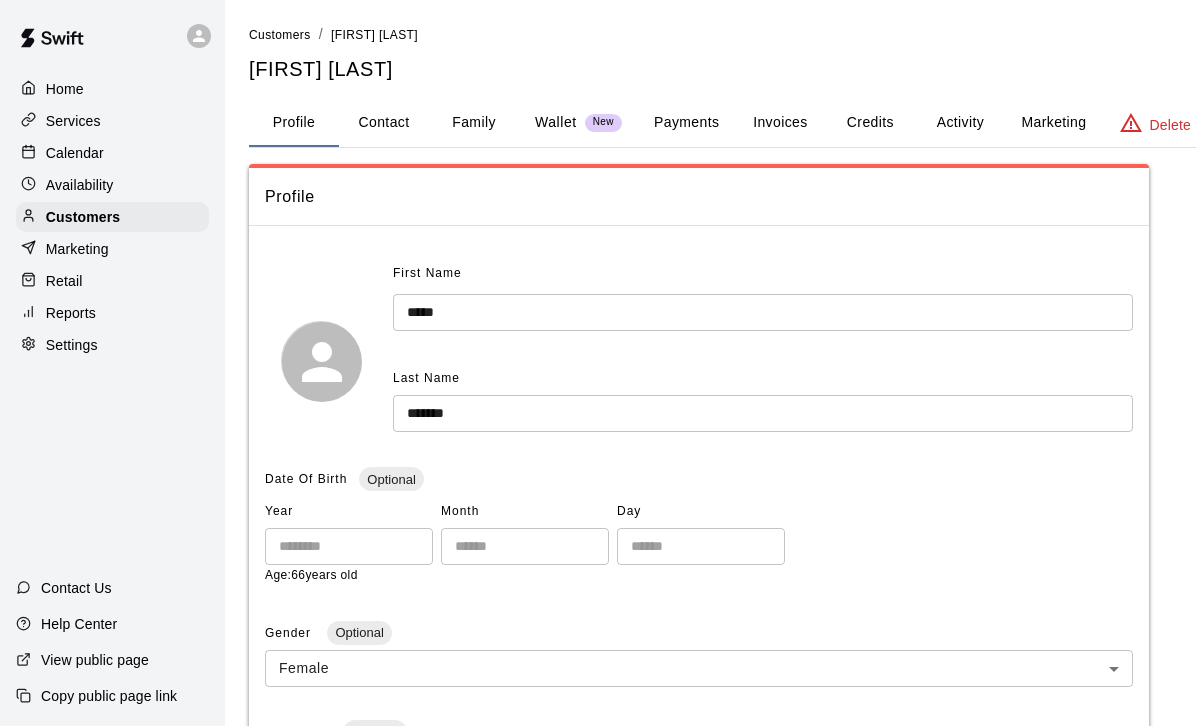 scroll, scrollTop: 36, scrollLeft: 0, axis: vertical 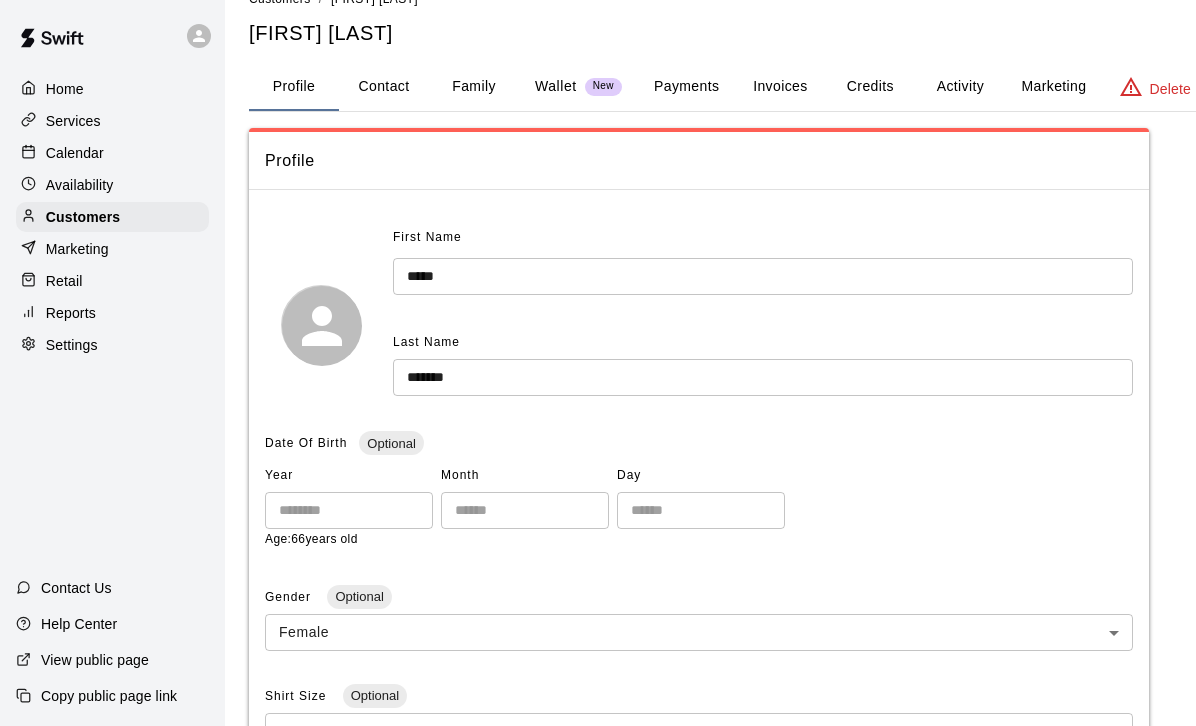 click on "Activity" at bounding box center [960, 87] 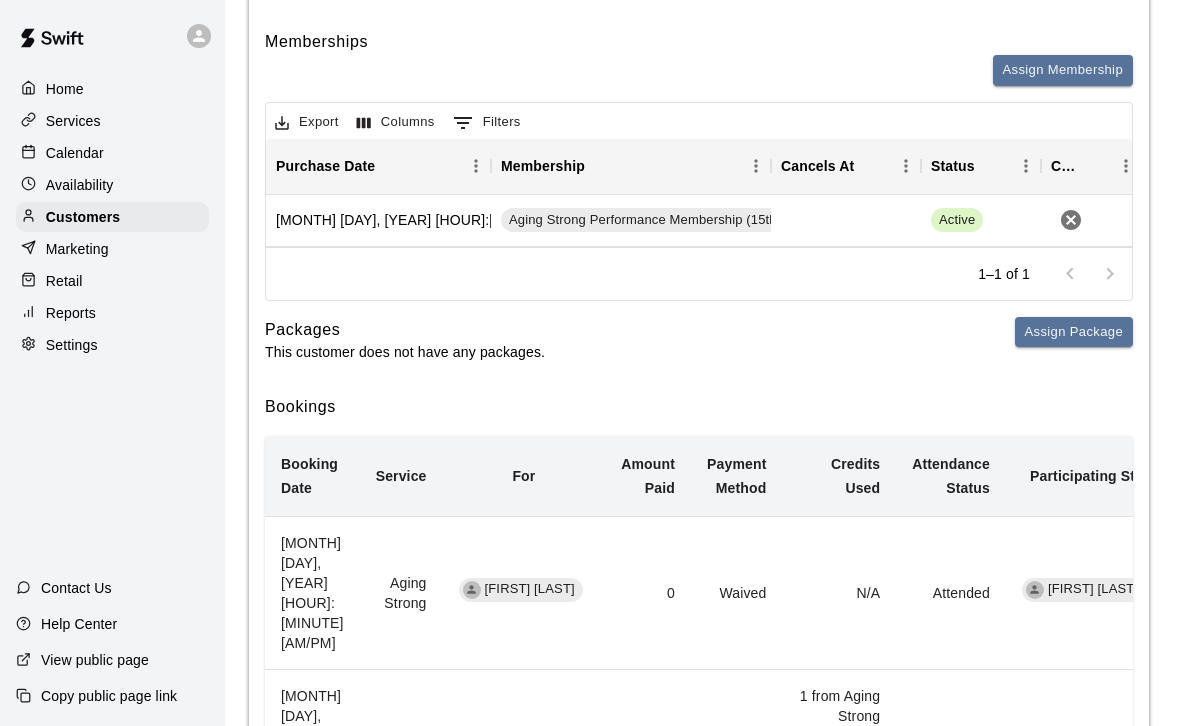 scroll, scrollTop: 0, scrollLeft: 0, axis: both 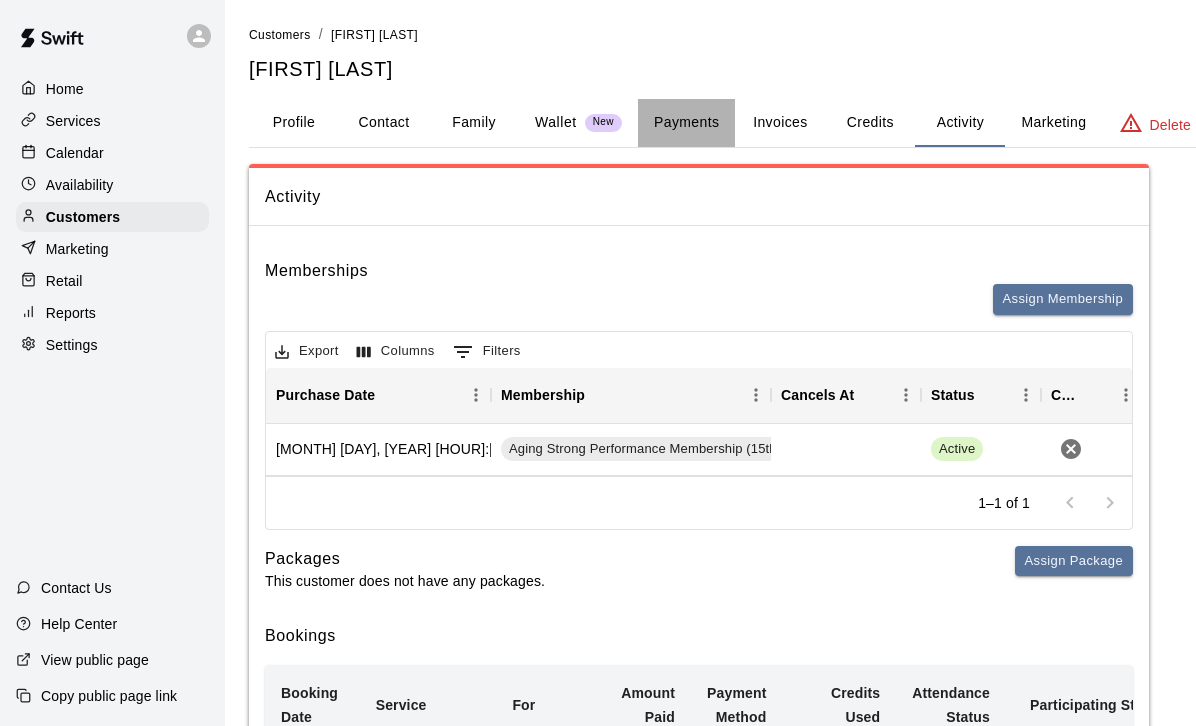 click on "Payments" at bounding box center (686, 123) 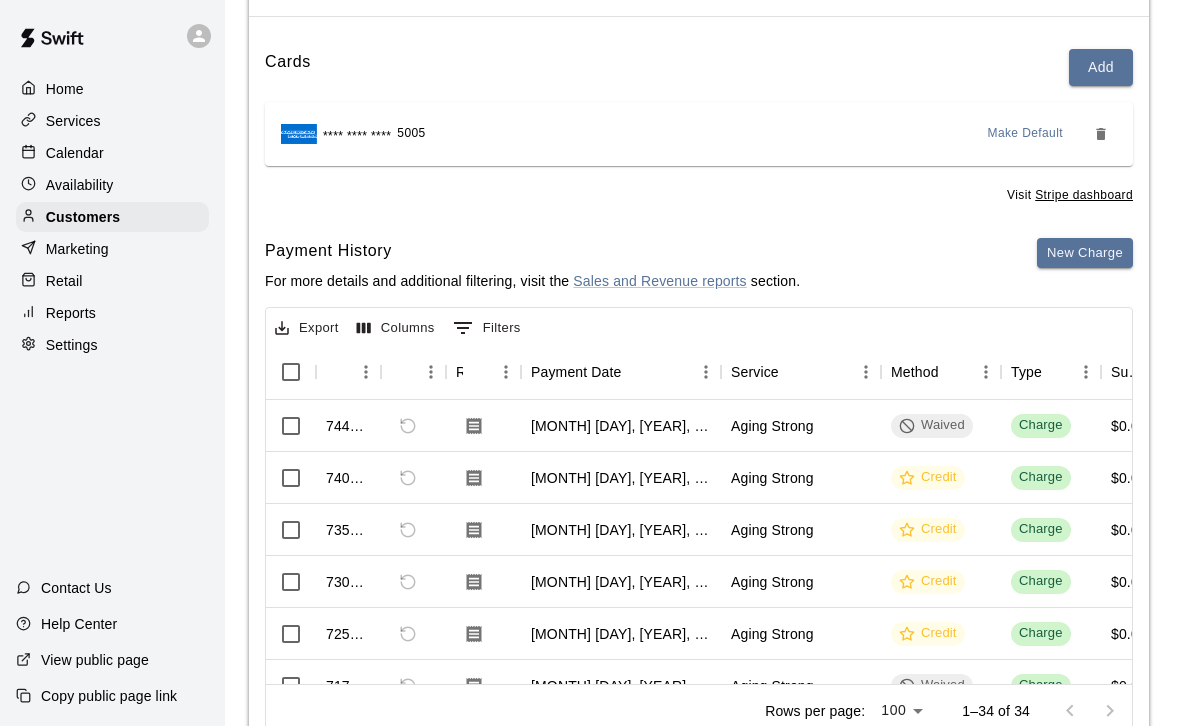 scroll, scrollTop: 214, scrollLeft: 0, axis: vertical 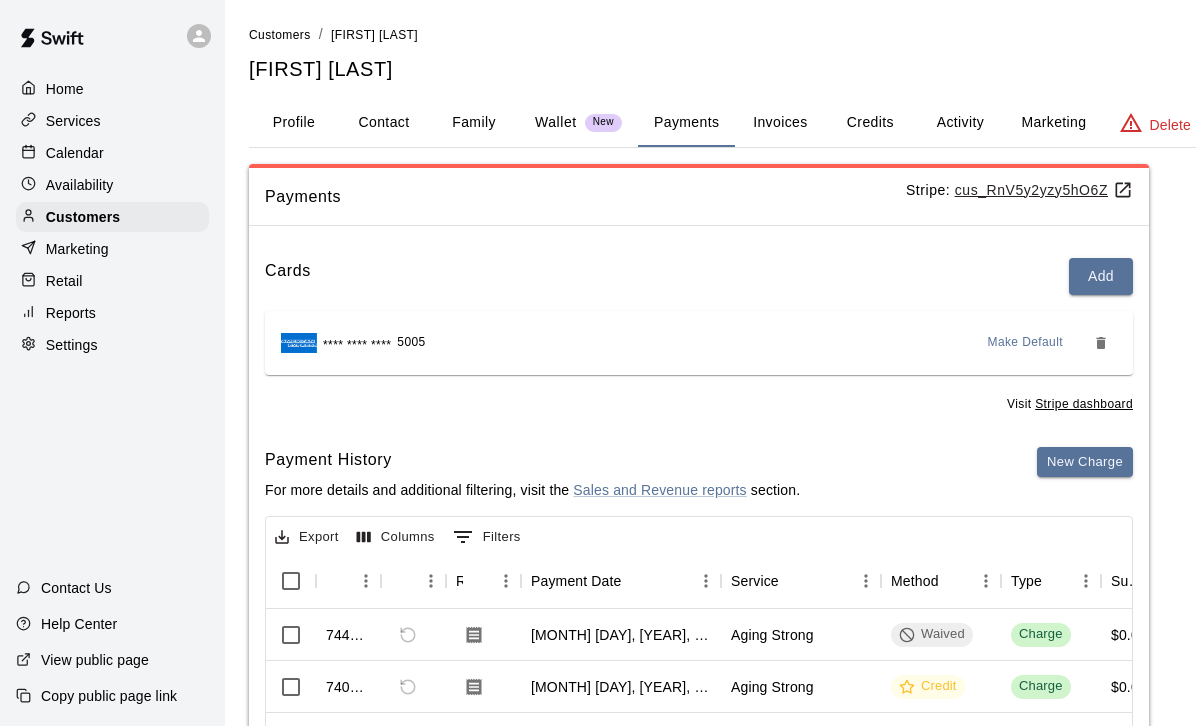 click on "cus_RnV5y2yzy5hO6Z" at bounding box center (1044, 190) 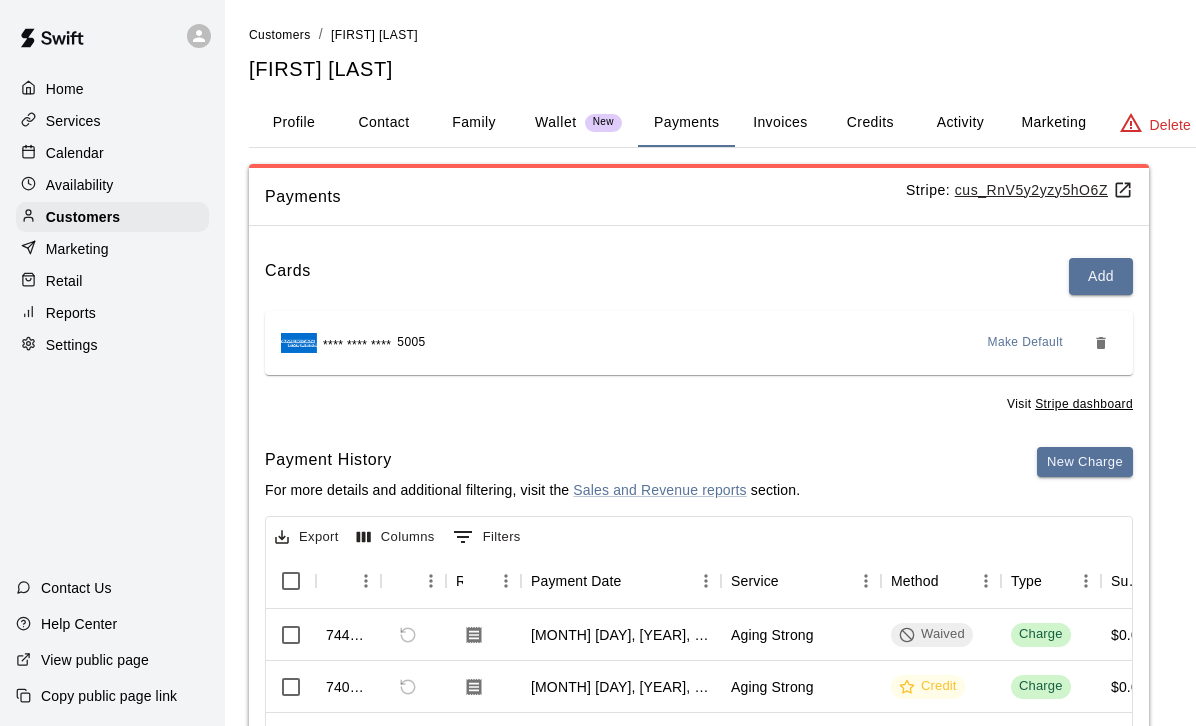 scroll, scrollTop: 0, scrollLeft: 0, axis: both 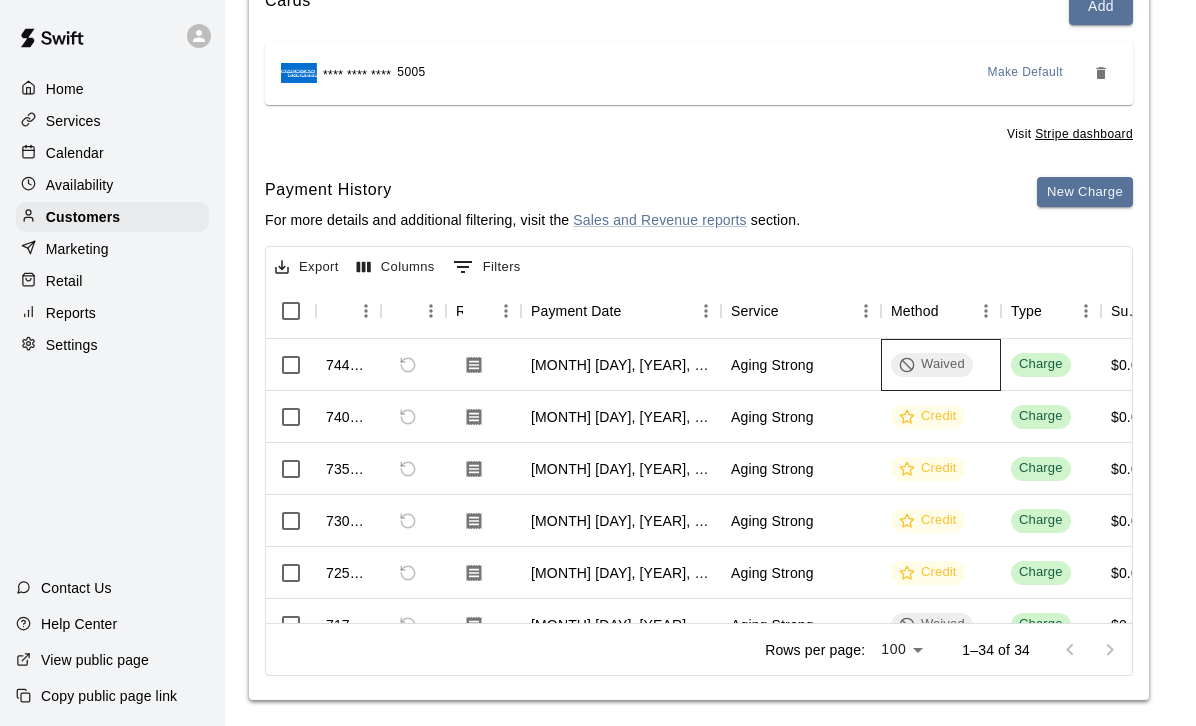 click on "Waived" at bounding box center (932, 364) 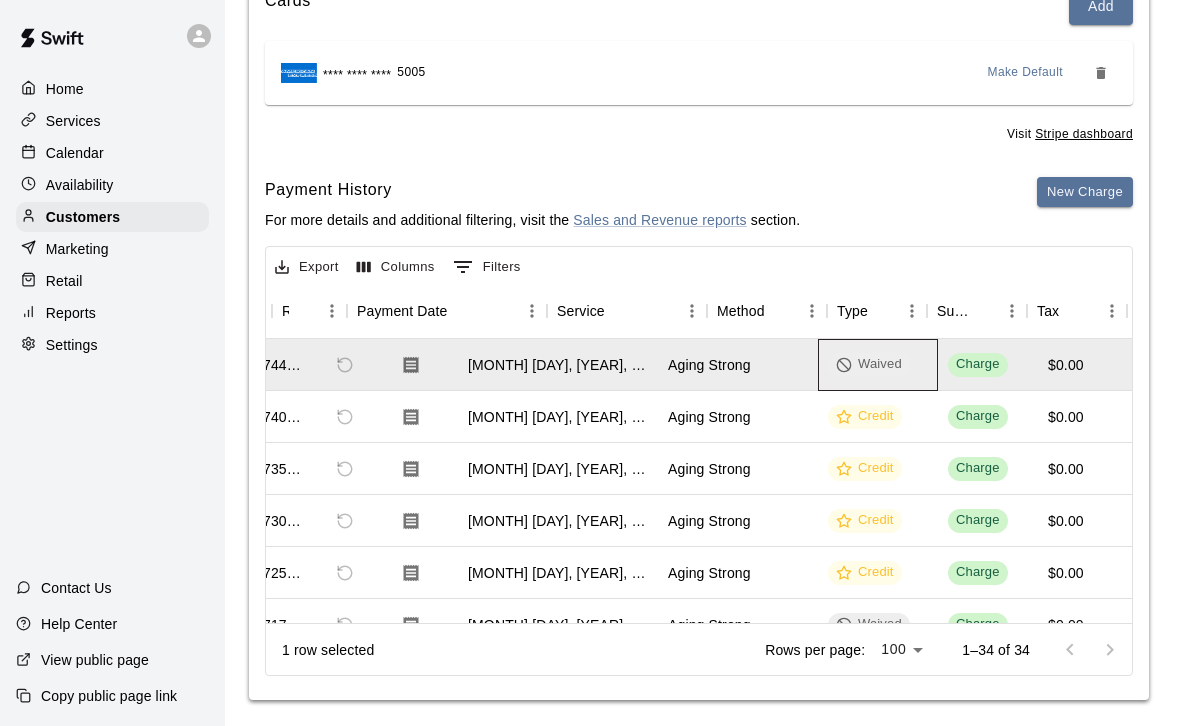 scroll, scrollTop: 0, scrollLeft: 0, axis: both 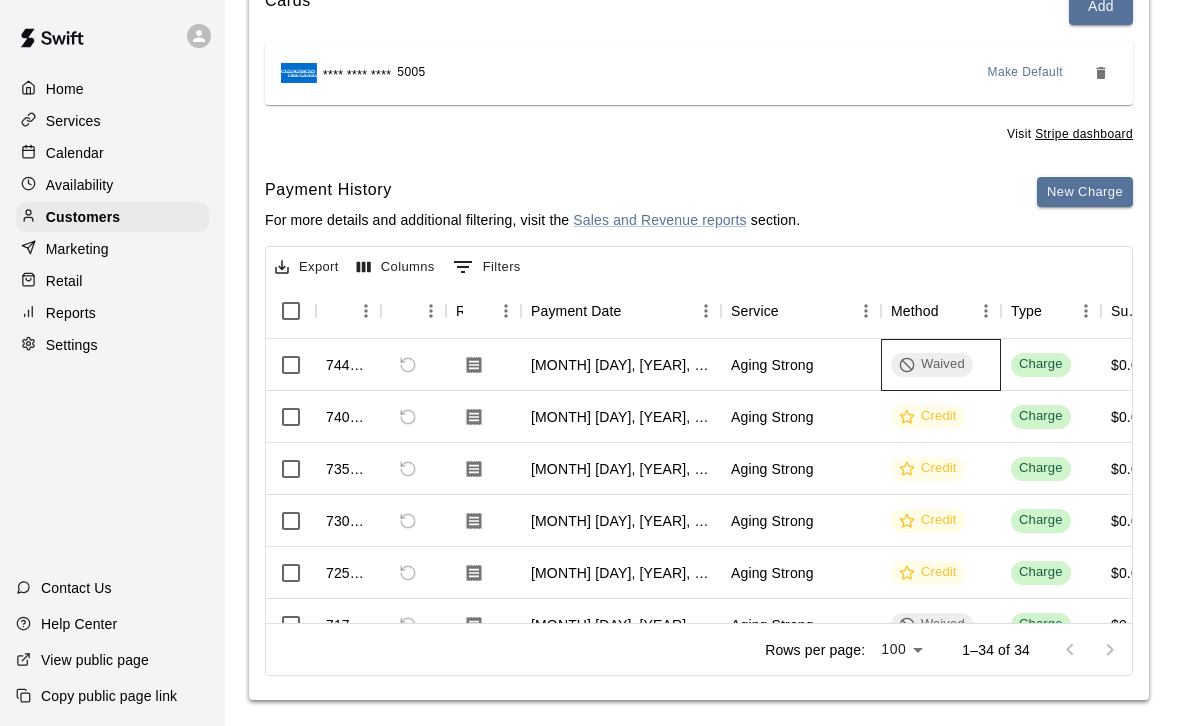 click on "Waived" at bounding box center (932, 364) 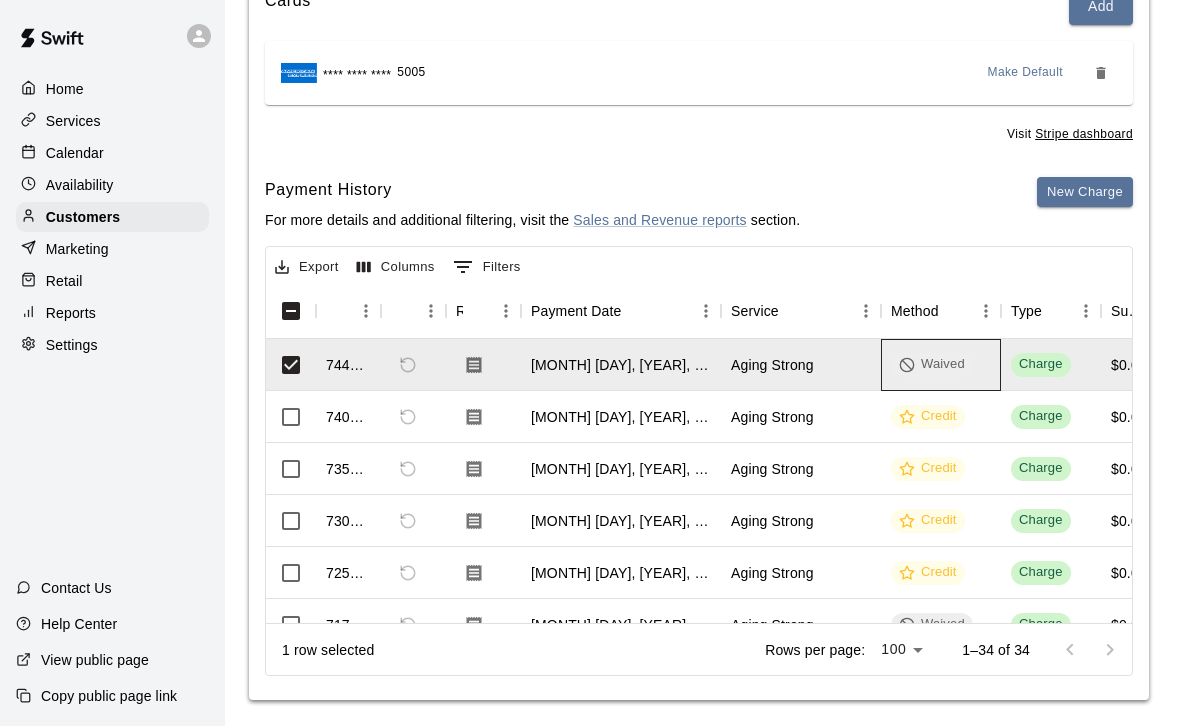 click on "Waived" at bounding box center (932, 364) 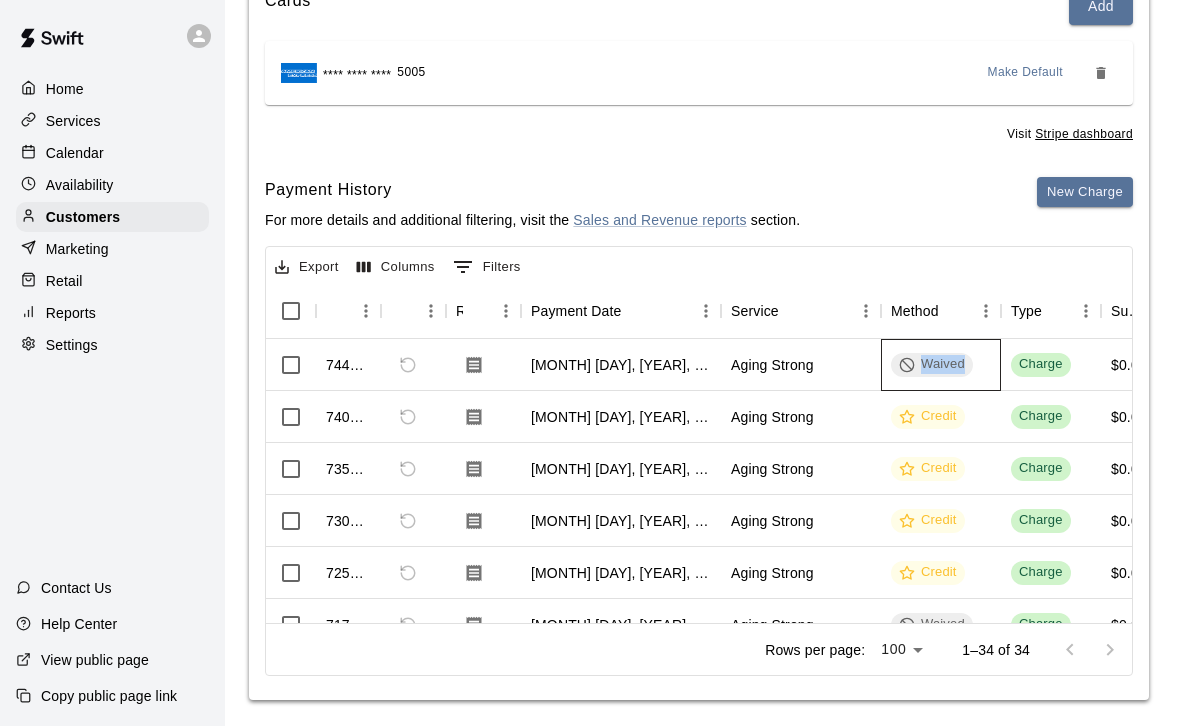 click on "Waived" at bounding box center [932, 364] 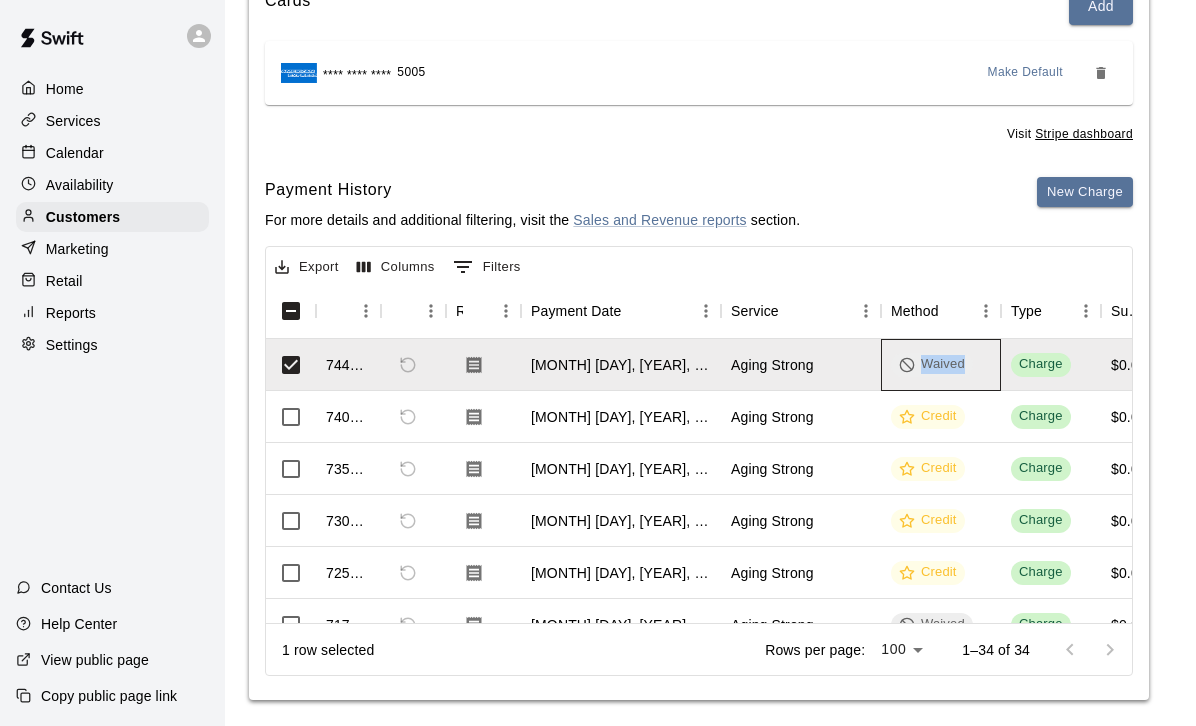 click on "Waived" at bounding box center [932, 364] 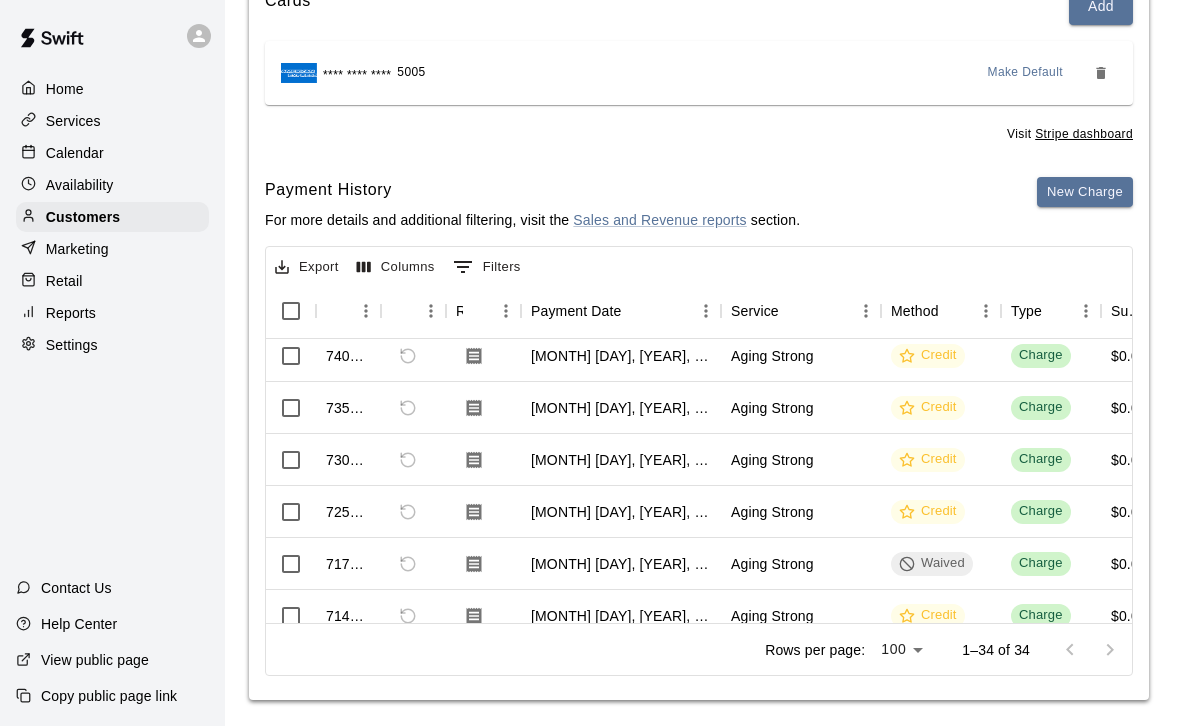 scroll, scrollTop: 0, scrollLeft: 0, axis: both 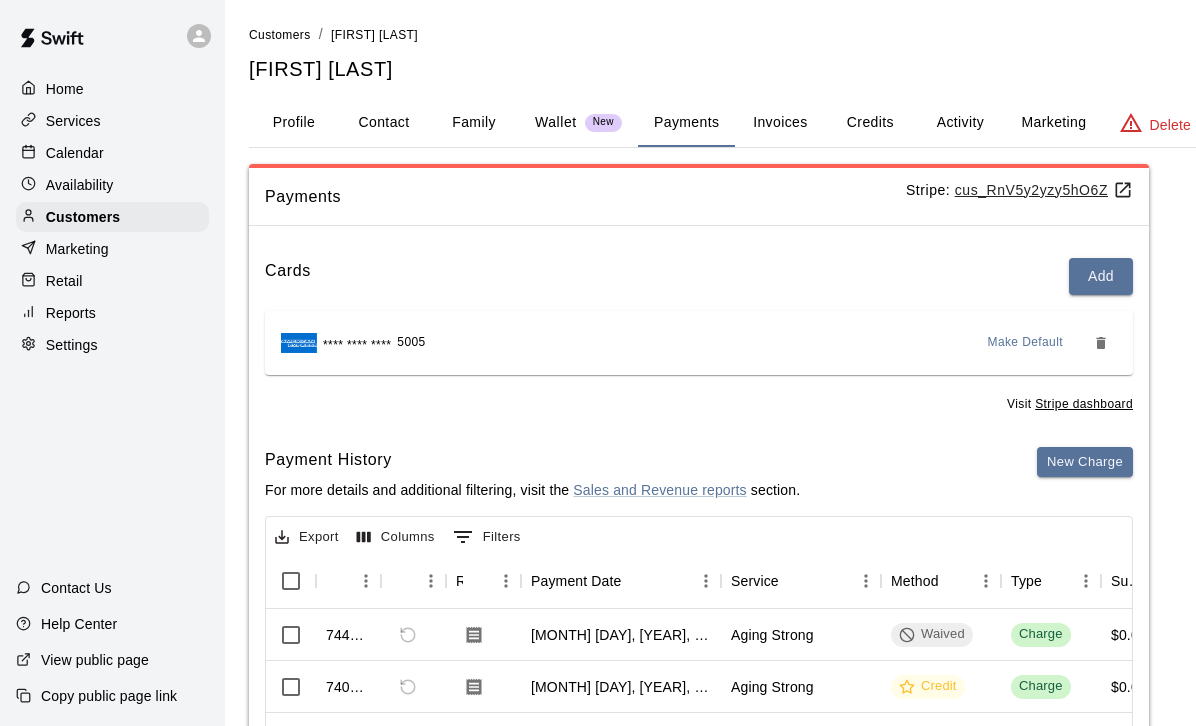 click on "Activity" at bounding box center [960, 123] 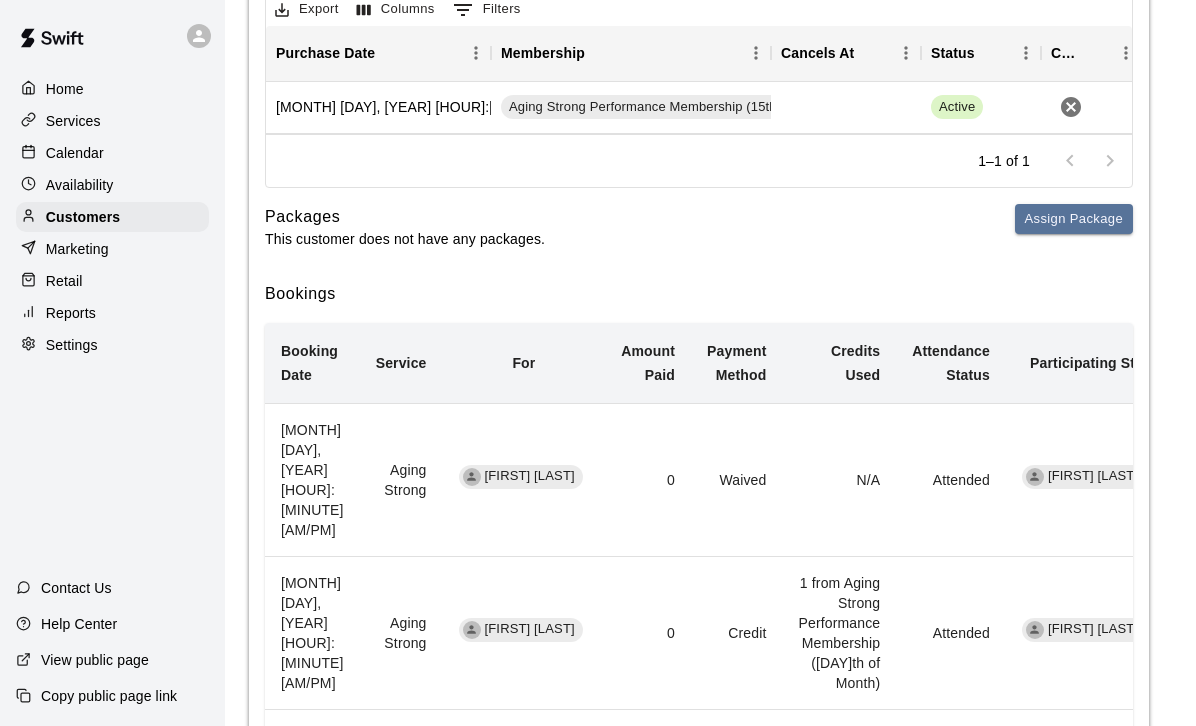 scroll, scrollTop: 346, scrollLeft: 0, axis: vertical 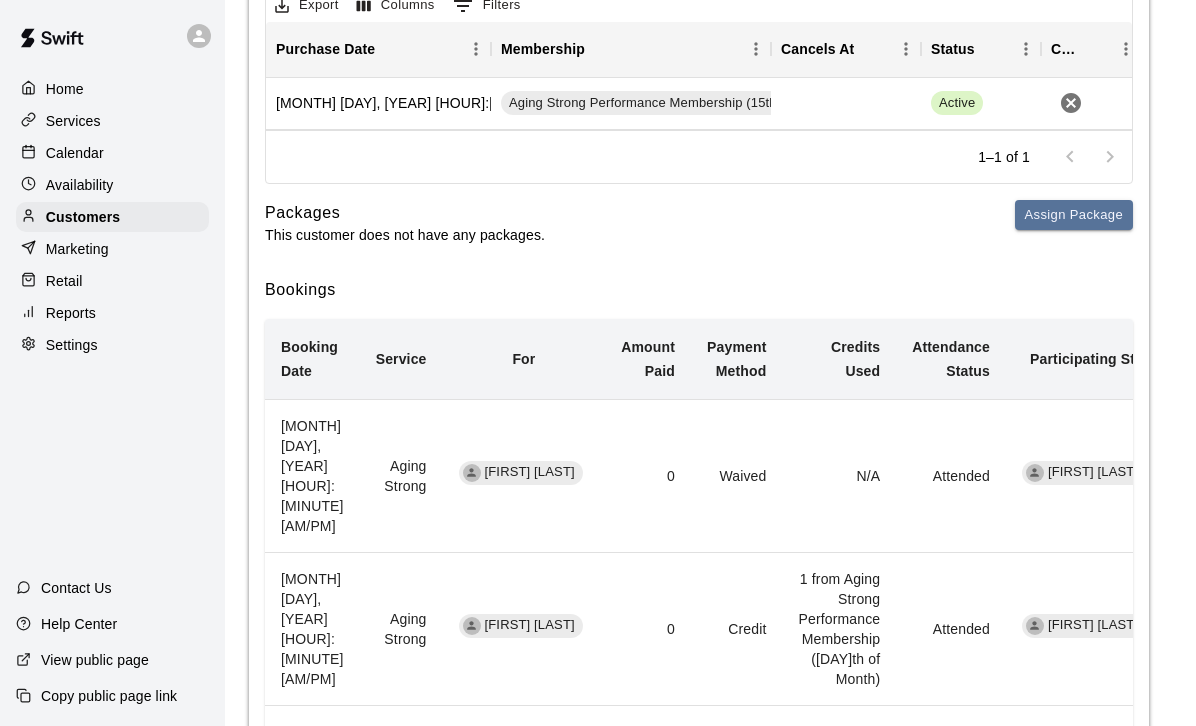 click on "Waived" at bounding box center [736, 475] 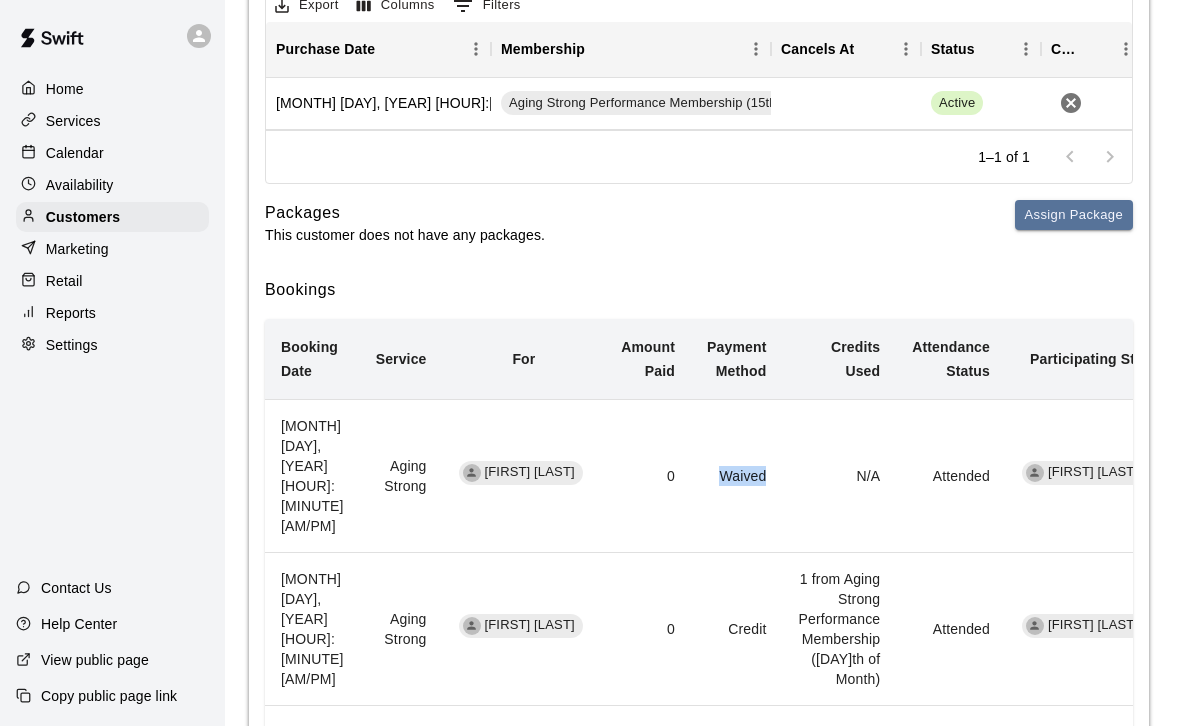 click on "Waived" at bounding box center [736, 475] 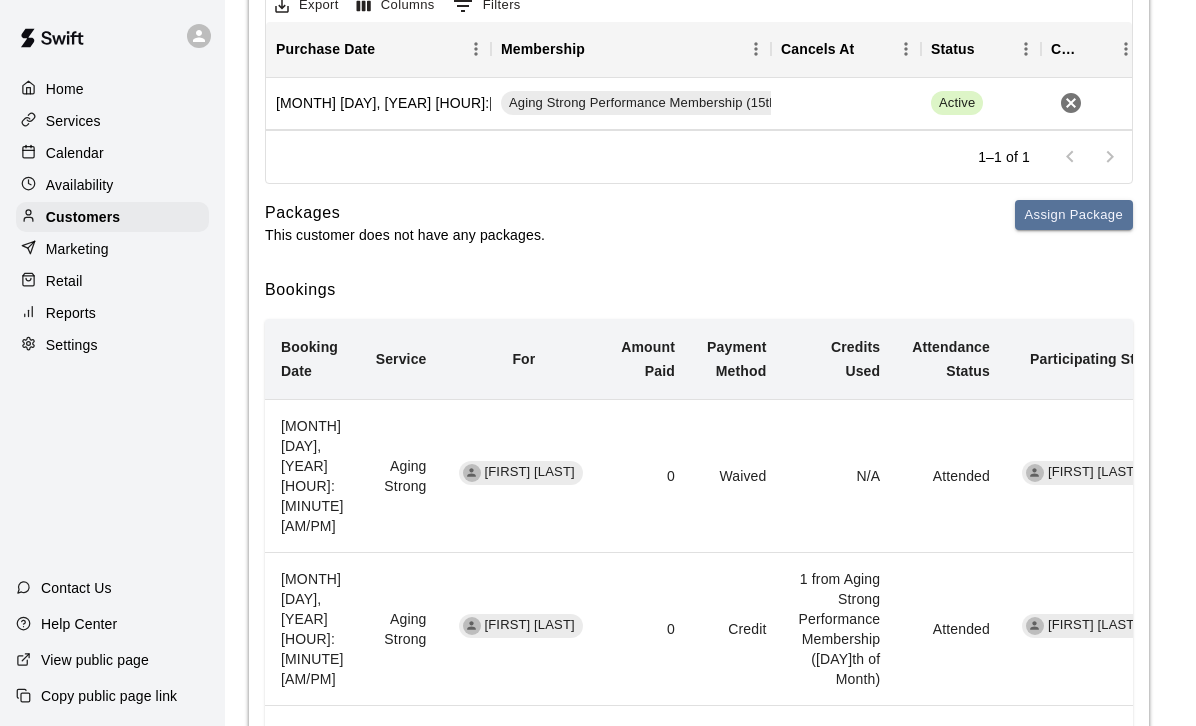 click on "Calendar" at bounding box center [75, 153] 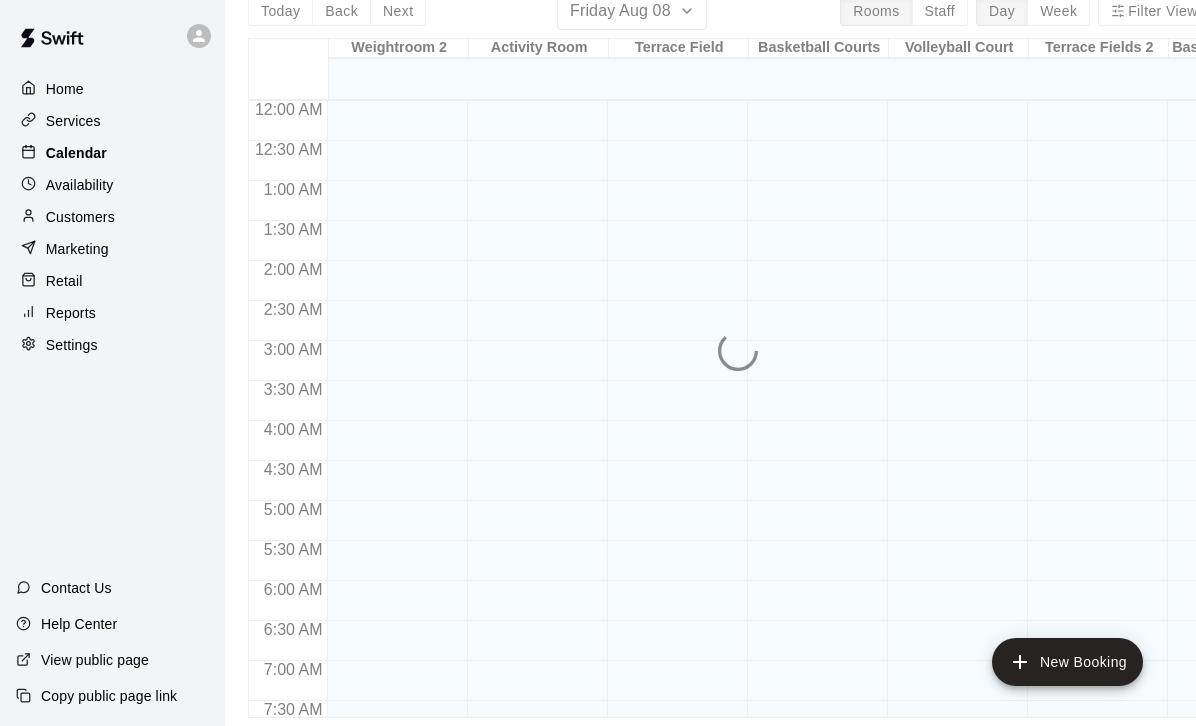 scroll, scrollTop: 0, scrollLeft: 0, axis: both 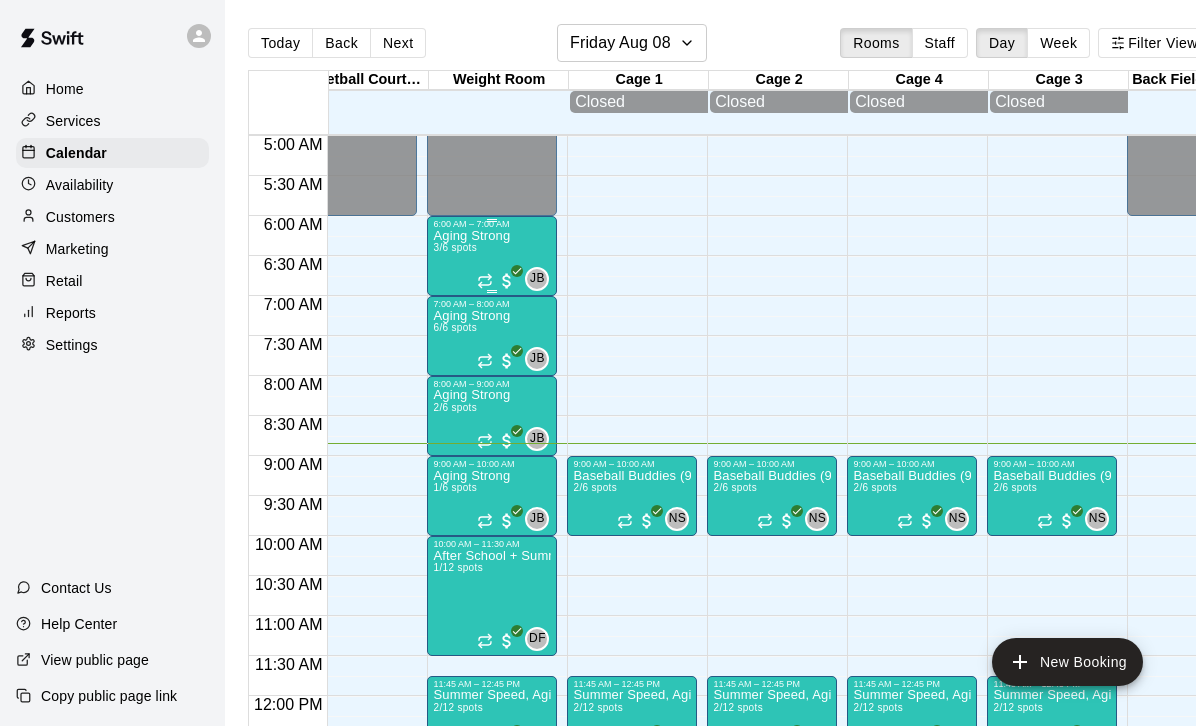 click on "Aging Strong 3/6 spots" at bounding box center (471, 592) 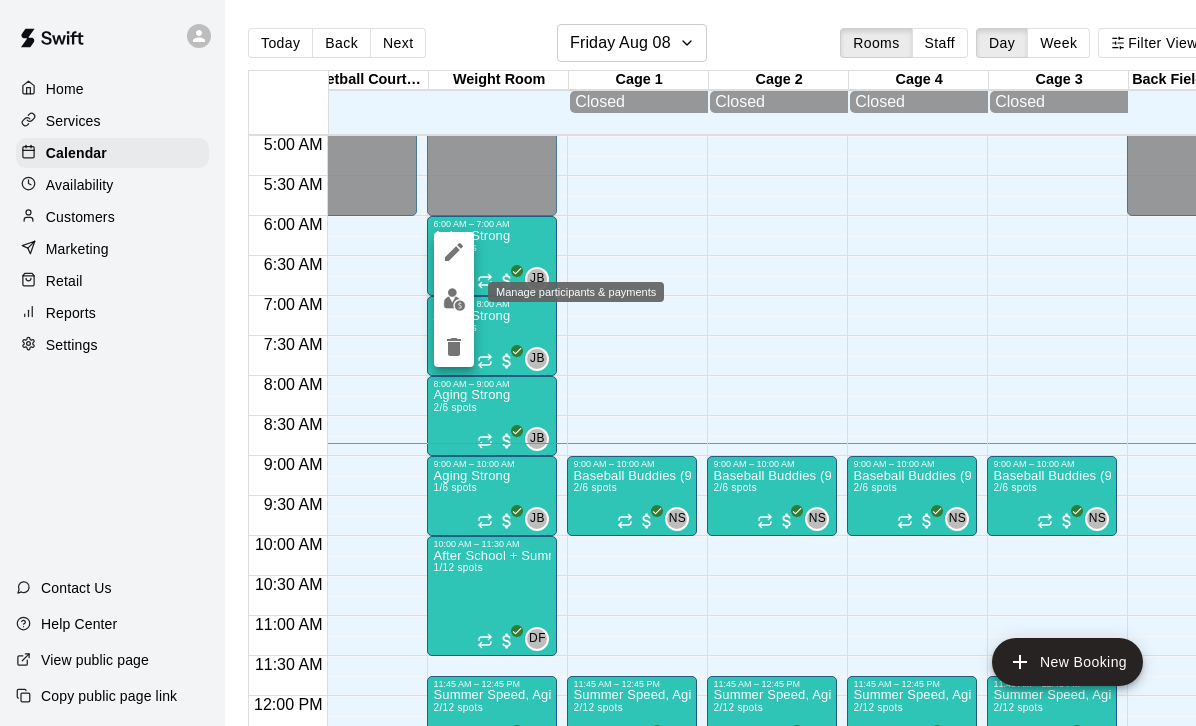 click at bounding box center (454, 299) 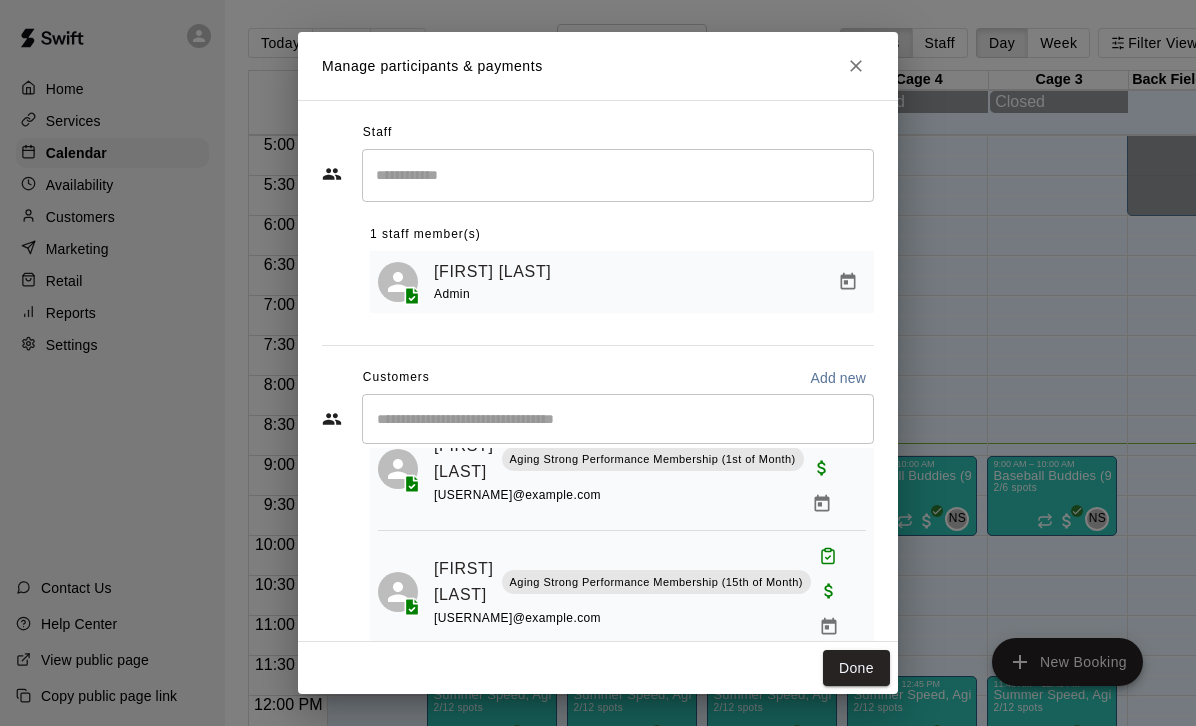 scroll, scrollTop: 180, scrollLeft: 0, axis: vertical 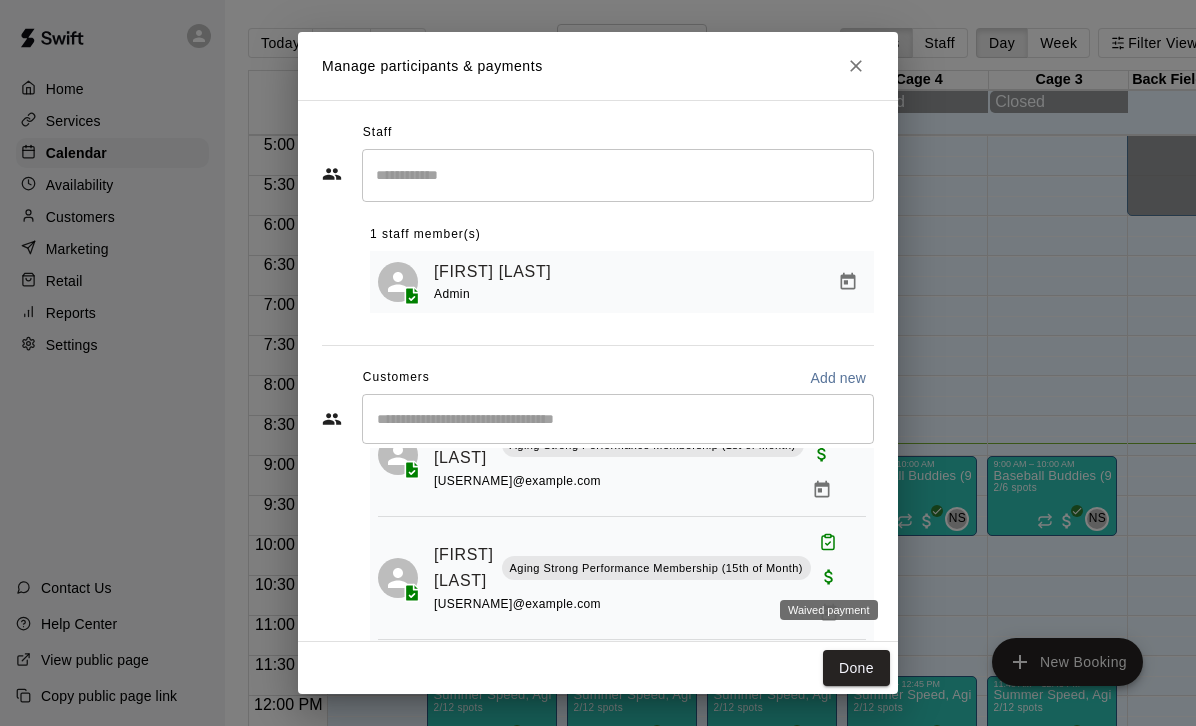 click at bounding box center [829, 576] 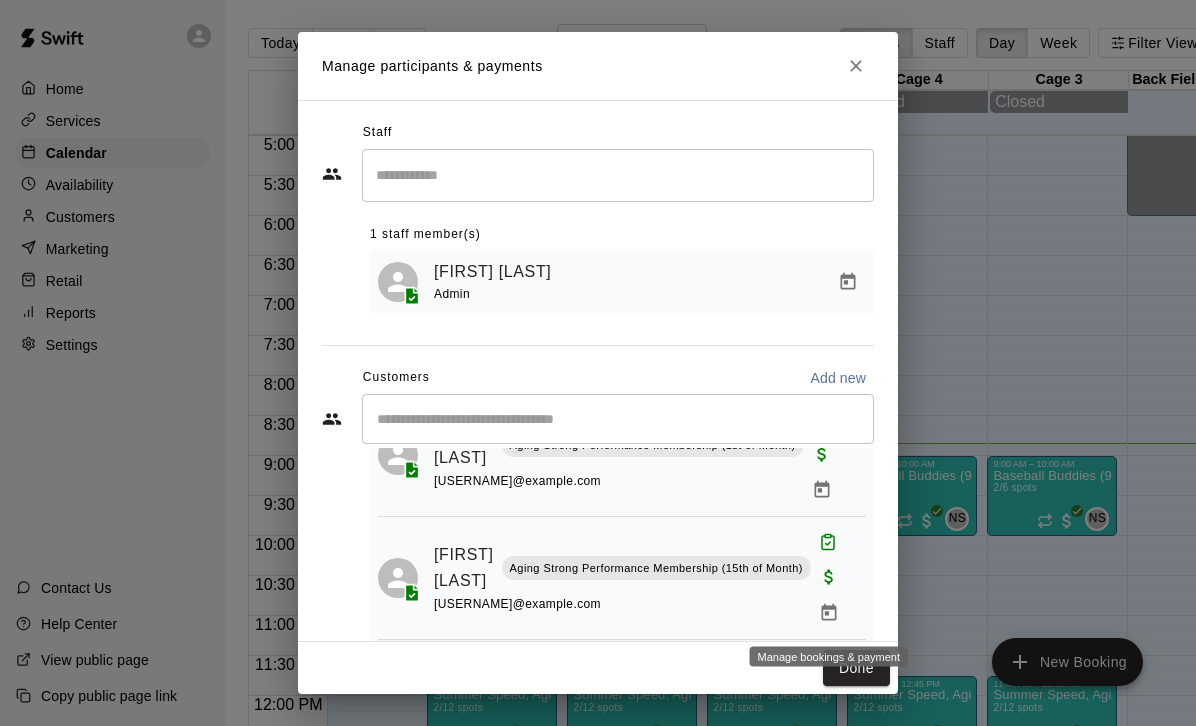 click 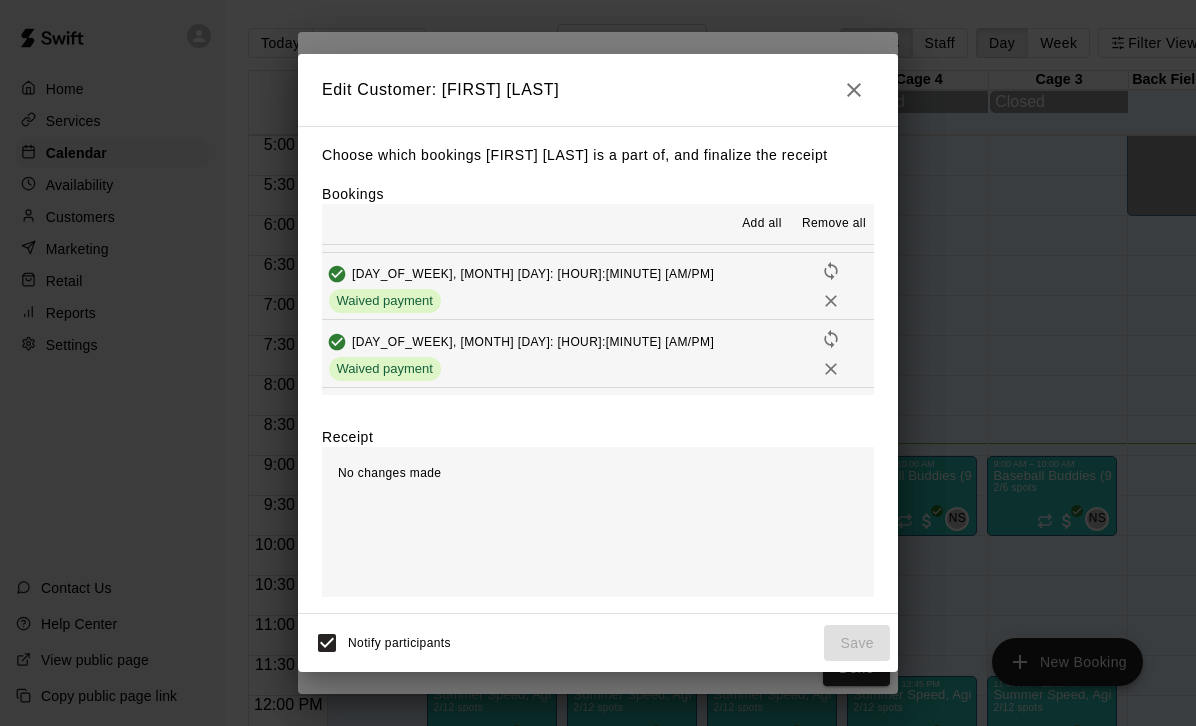 scroll, scrollTop: 851, scrollLeft: 0, axis: vertical 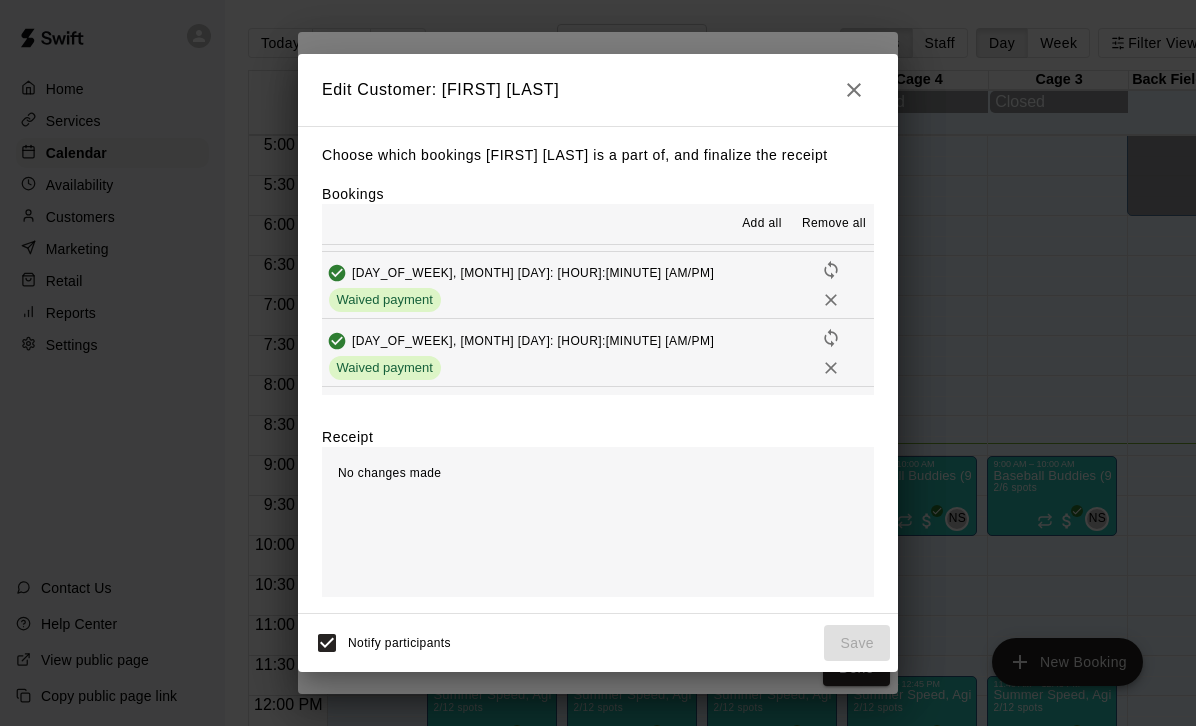 click 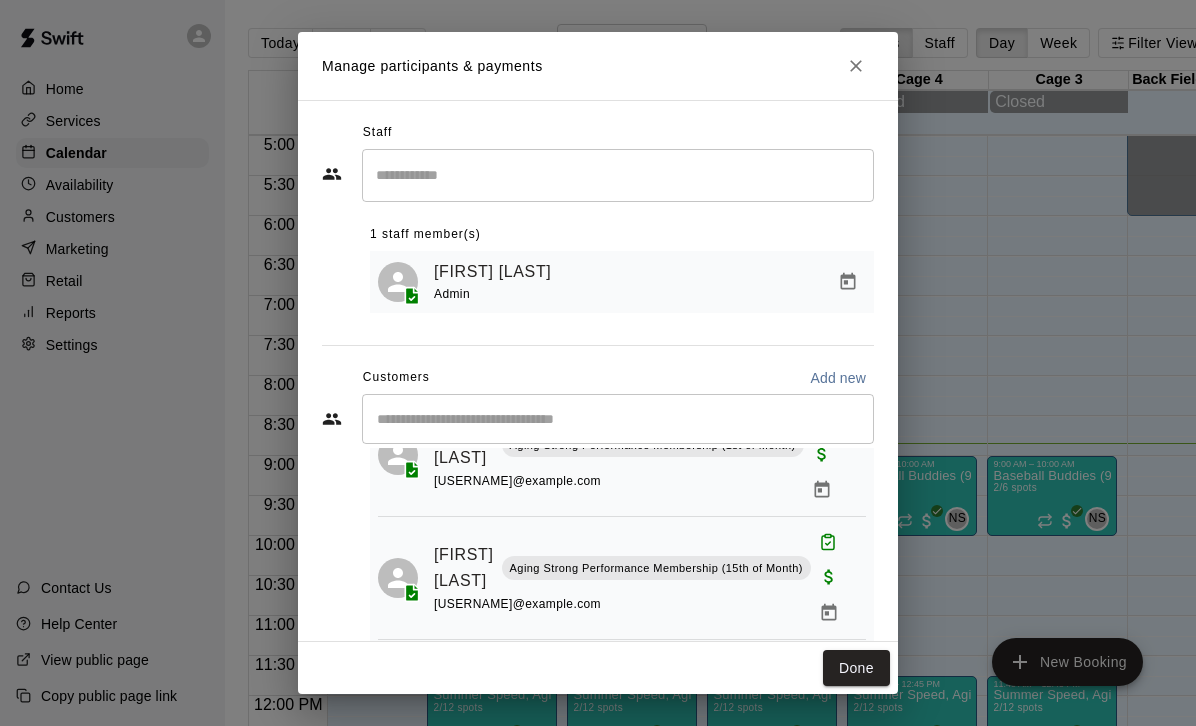 scroll, scrollTop: 0, scrollLeft: 0, axis: both 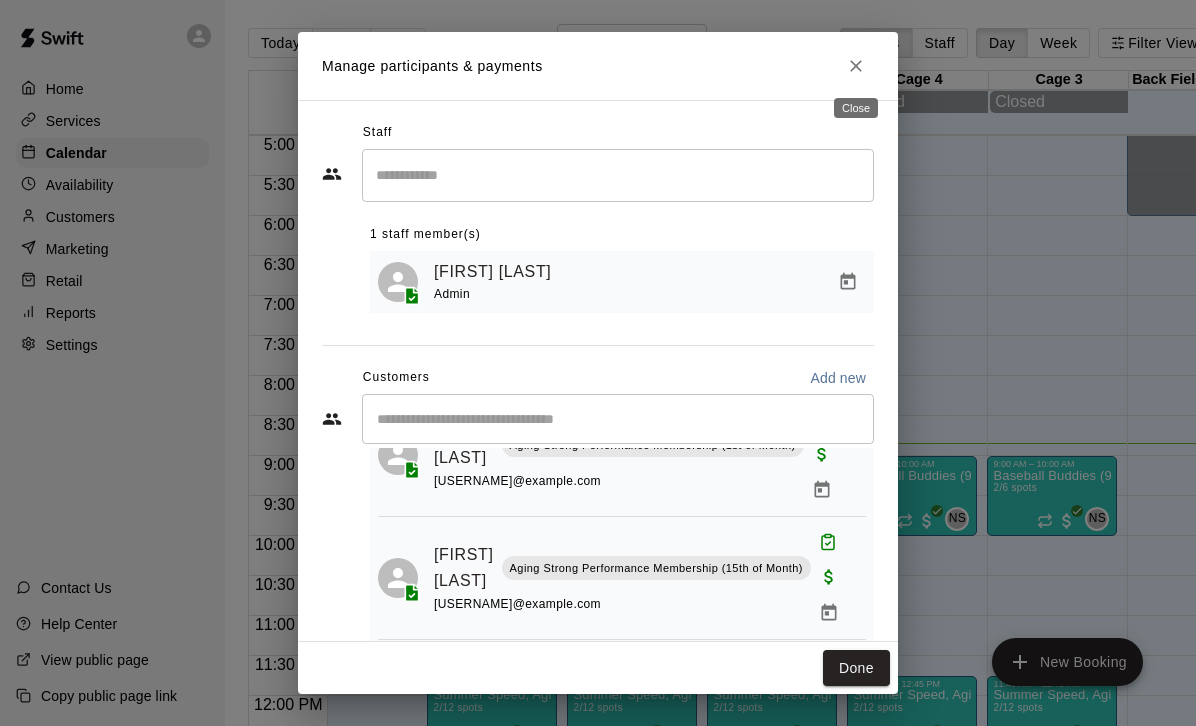 click 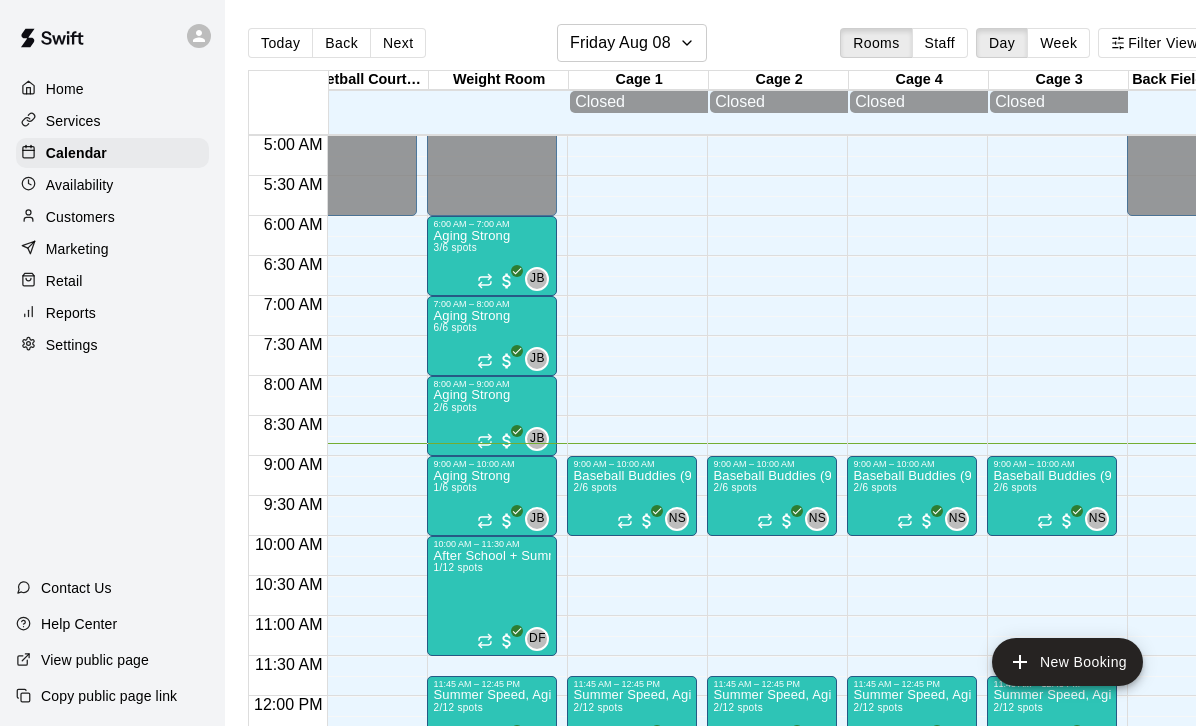 click on "Services" at bounding box center (73, 121) 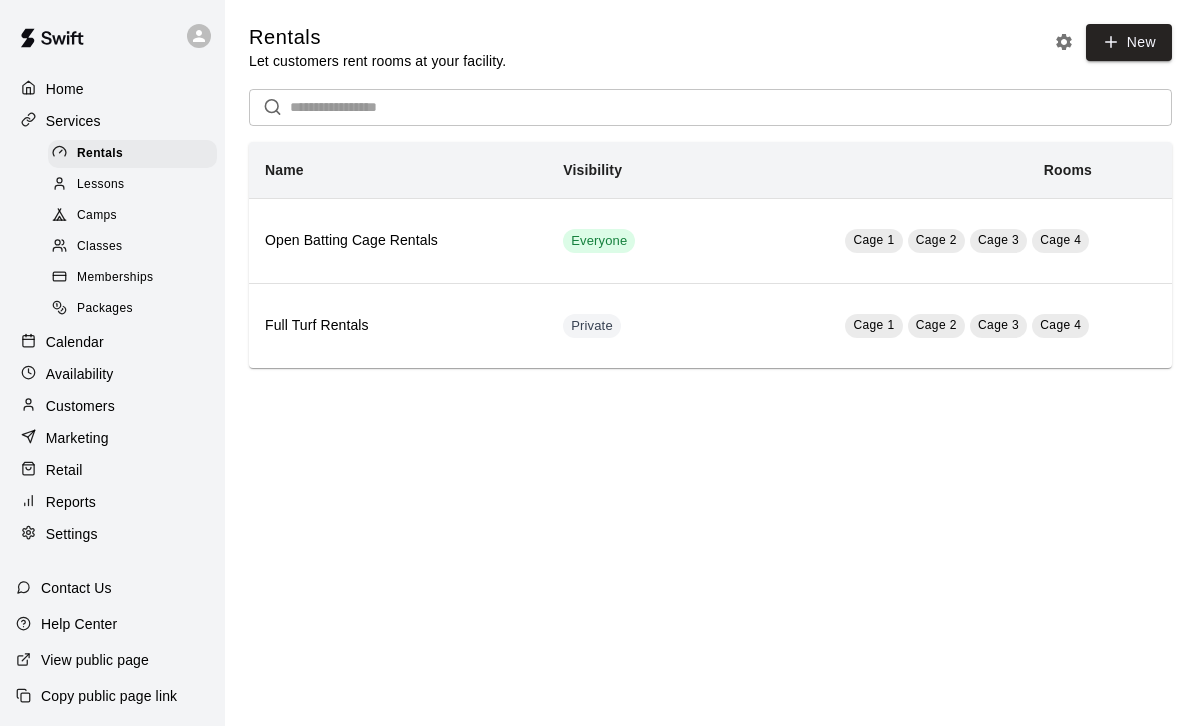 click on "Classes" at bounding box center (132, 247) 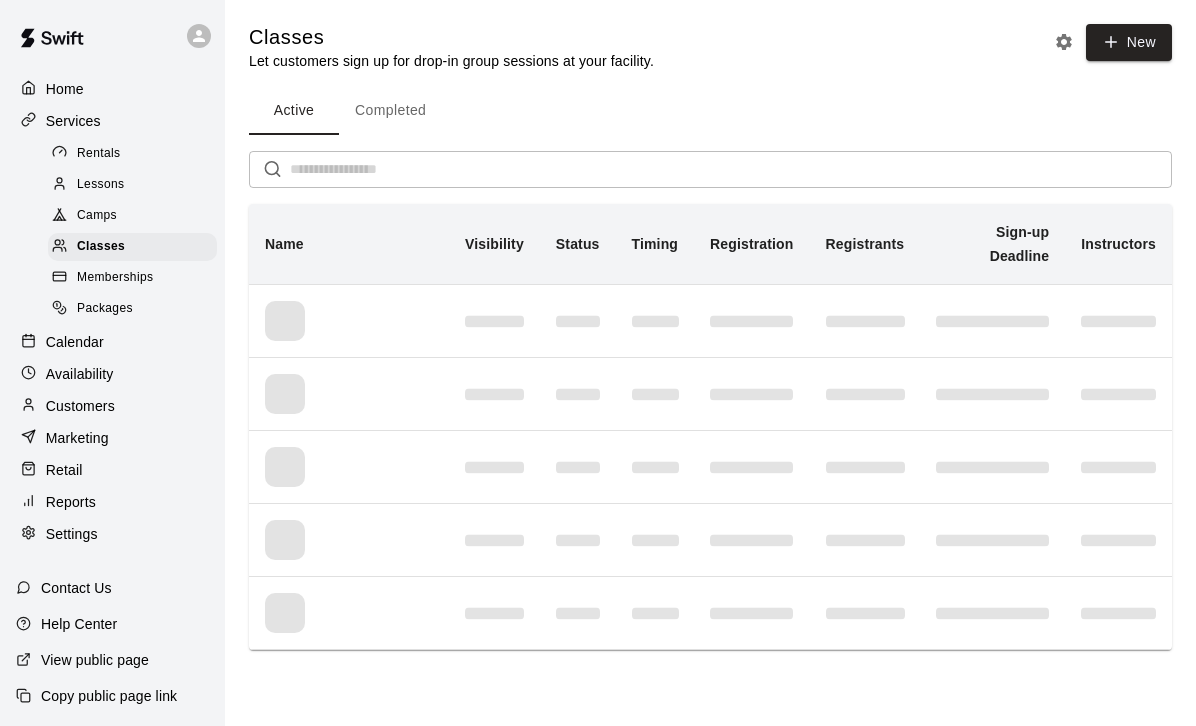 click on "Memberships" at bounding box center [115, 278] 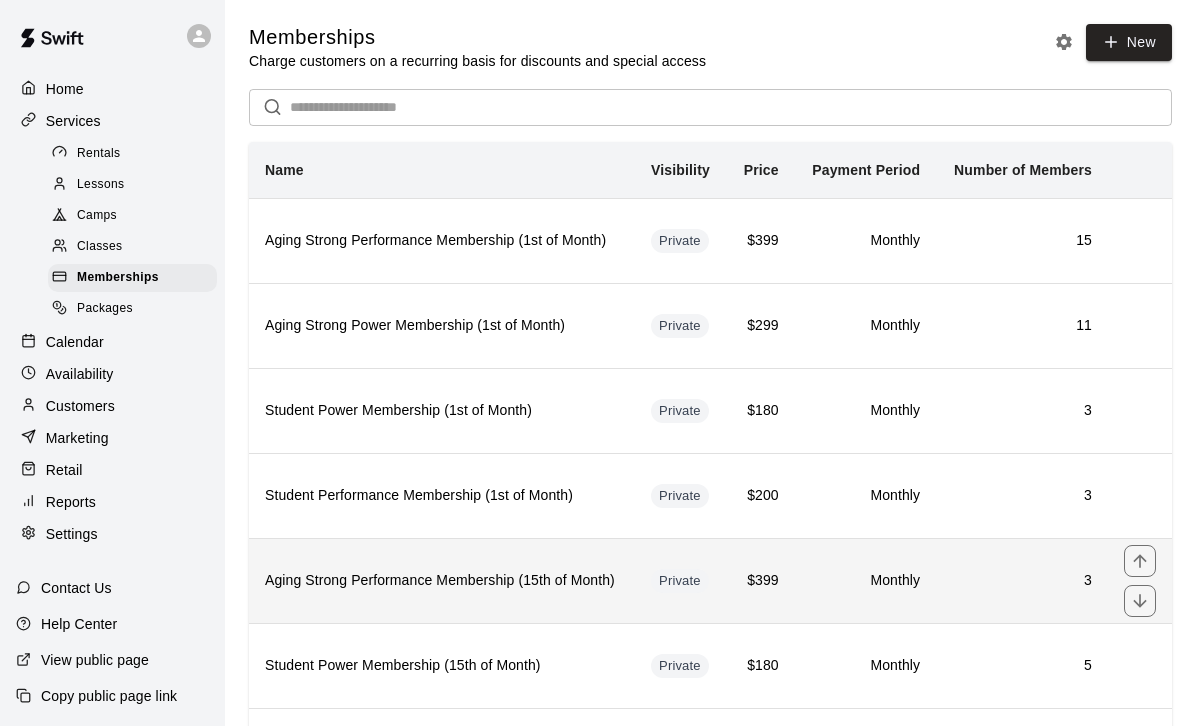 click on "Aging Strong Performance Membership (15th of Month)" at bounding box center [442, 581] 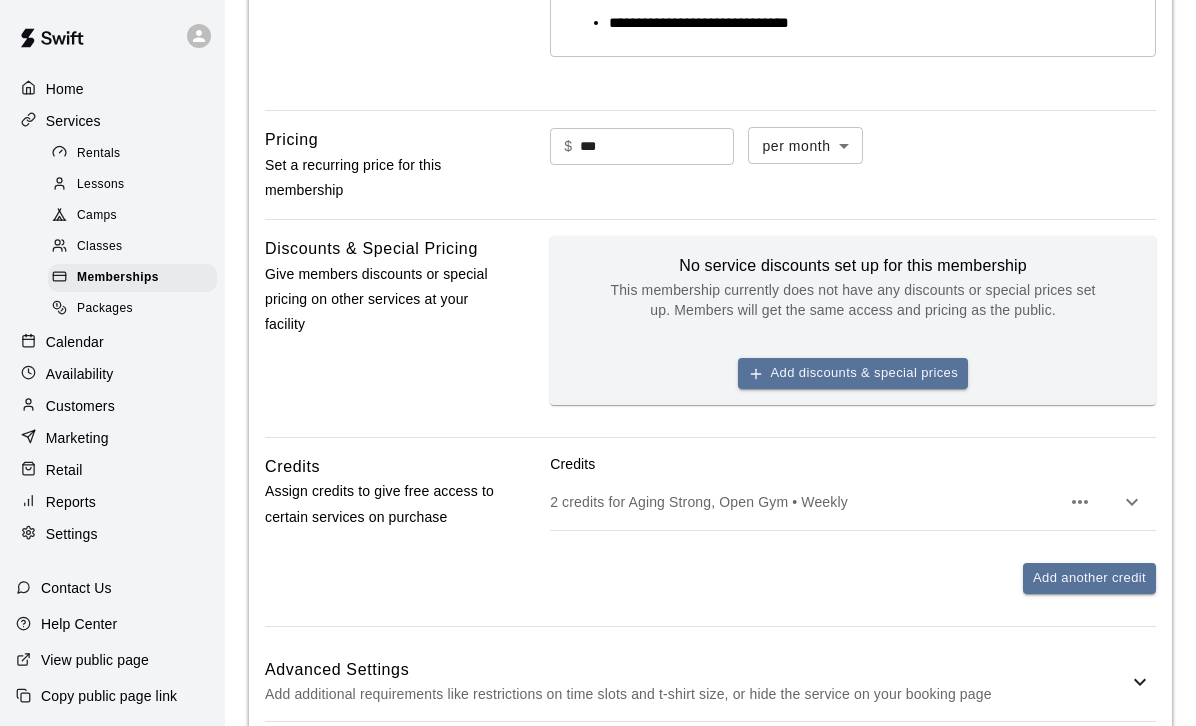 scroll, scrollTop: 595, scrollLeft: 0, axis: vertical 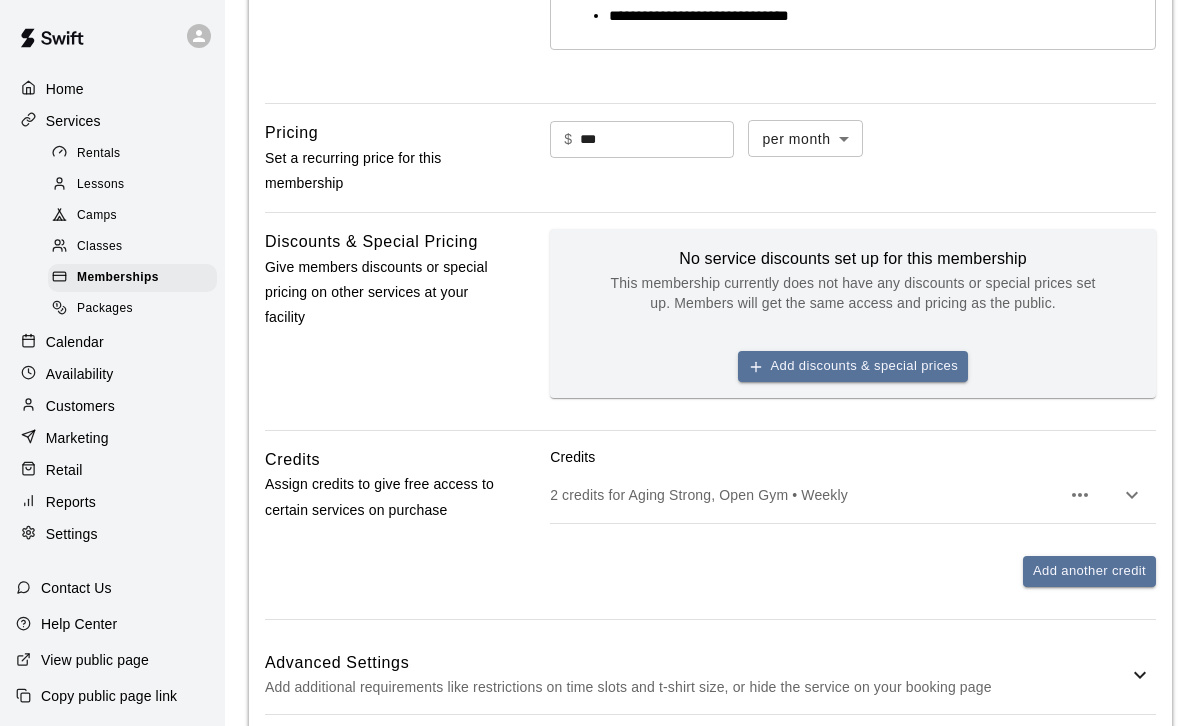 click 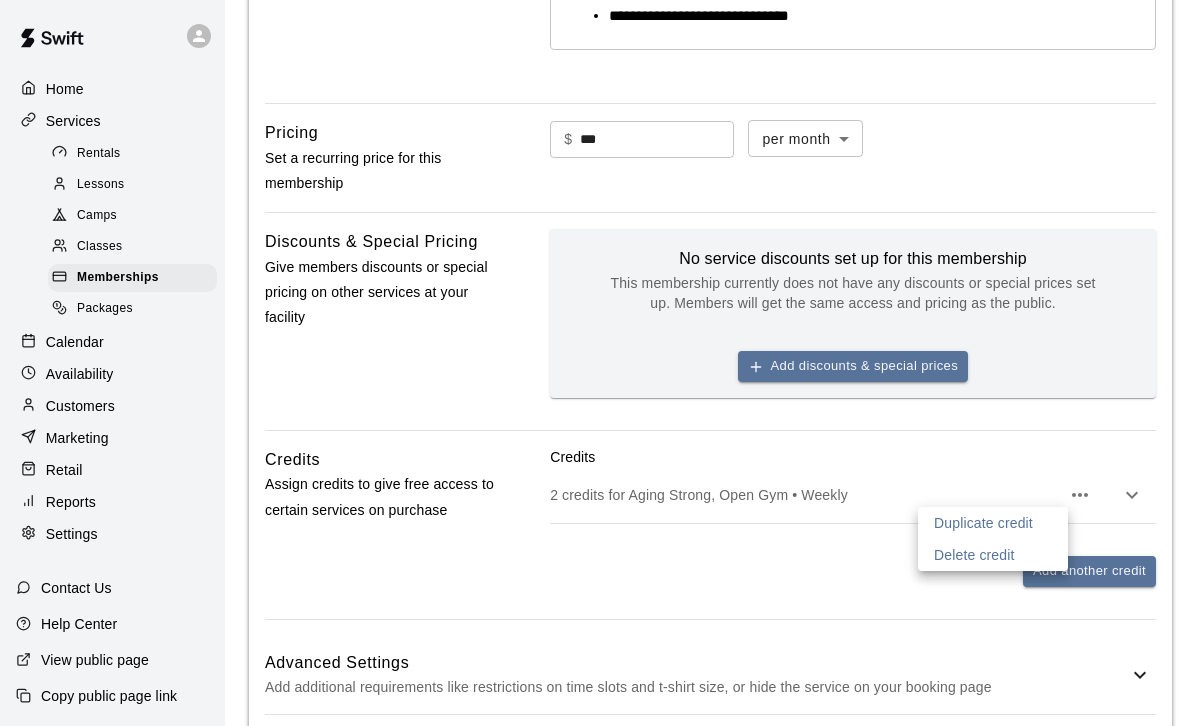 click at bounding box center (598, 363) 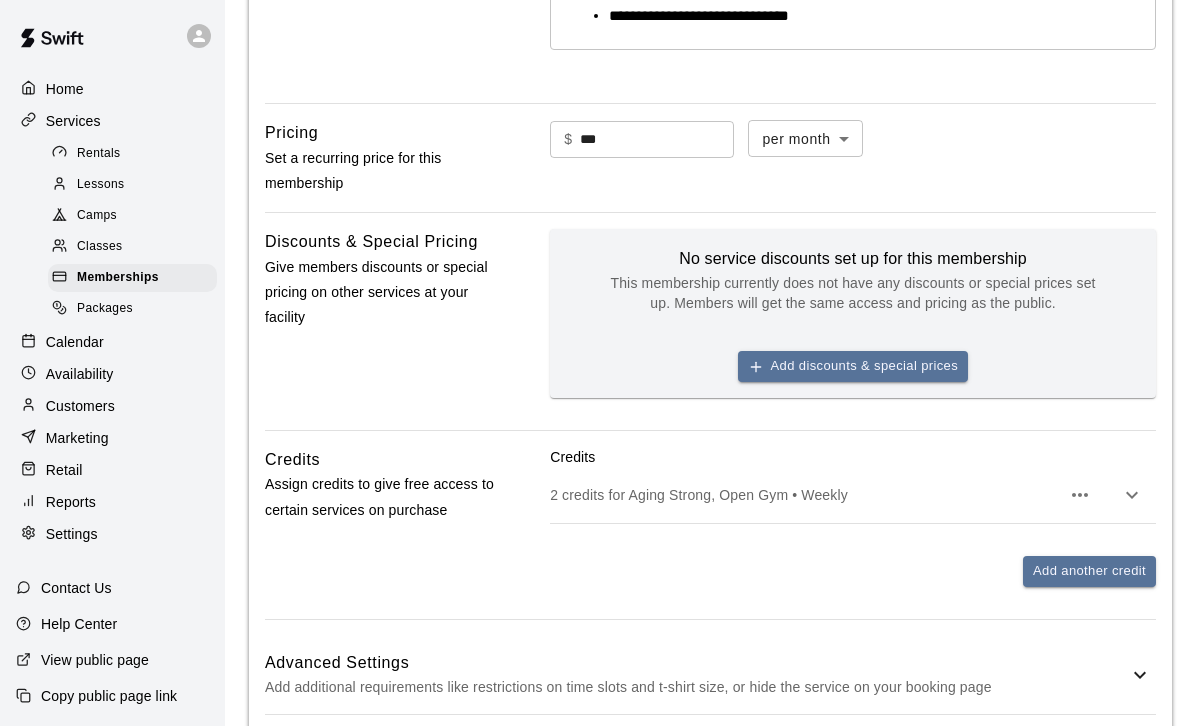 click 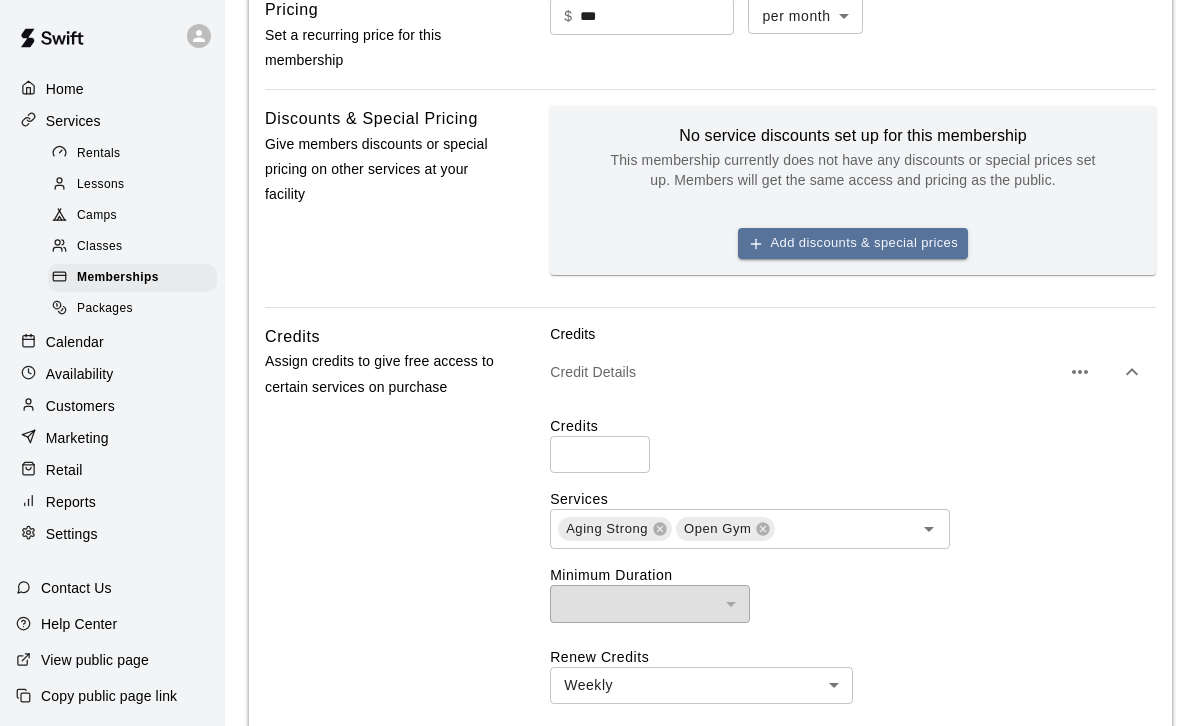 scroll, scrollTop: 748, scrollLeft: 0, axis: vertical 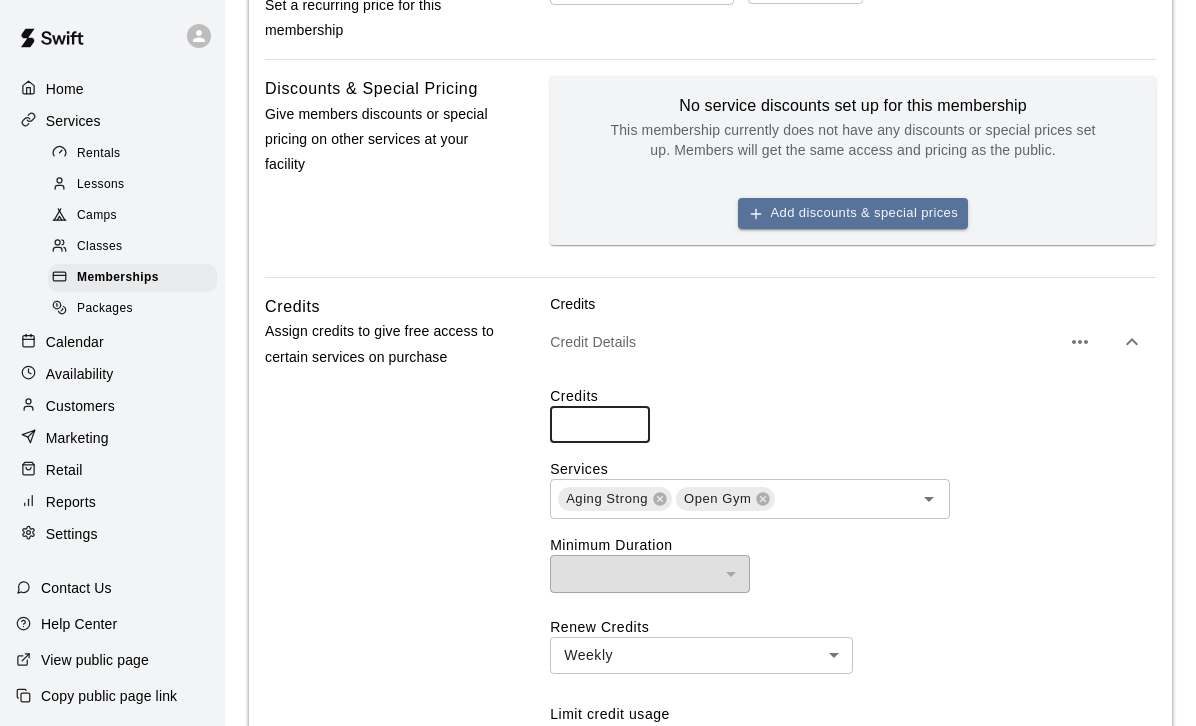 click on "*" at bounding box center [600, 424] 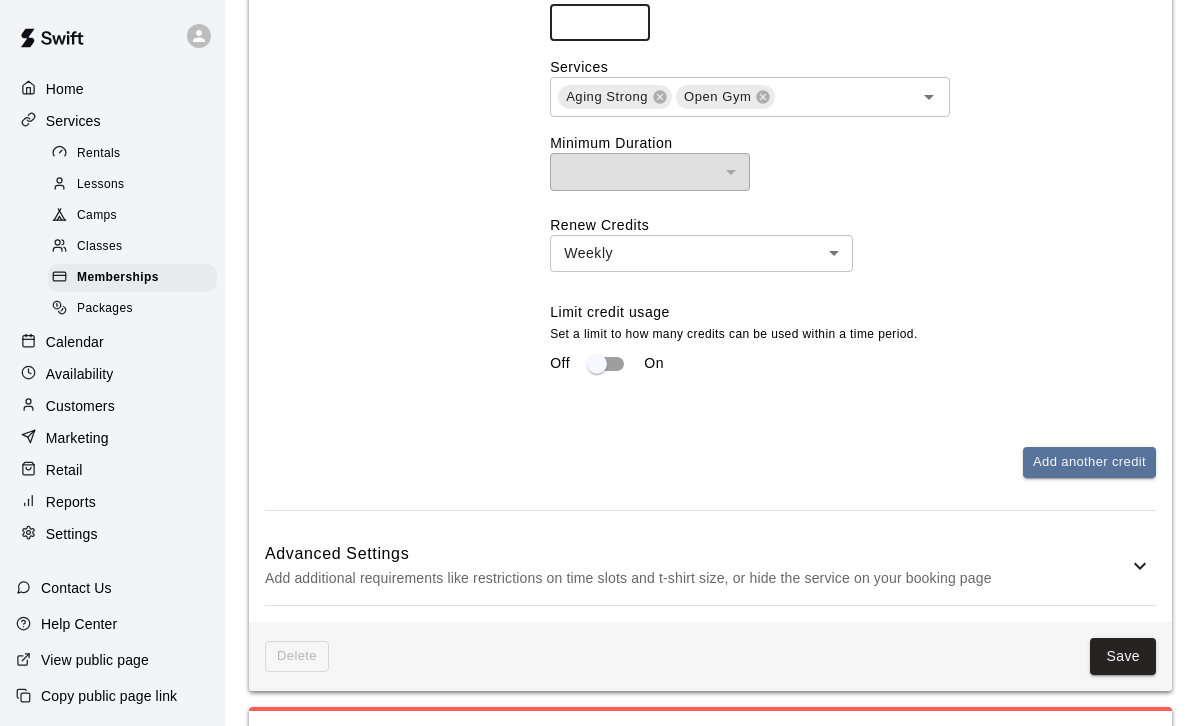scroll, scrollTop: 1153, scrollLeft: 0, axis: vertical 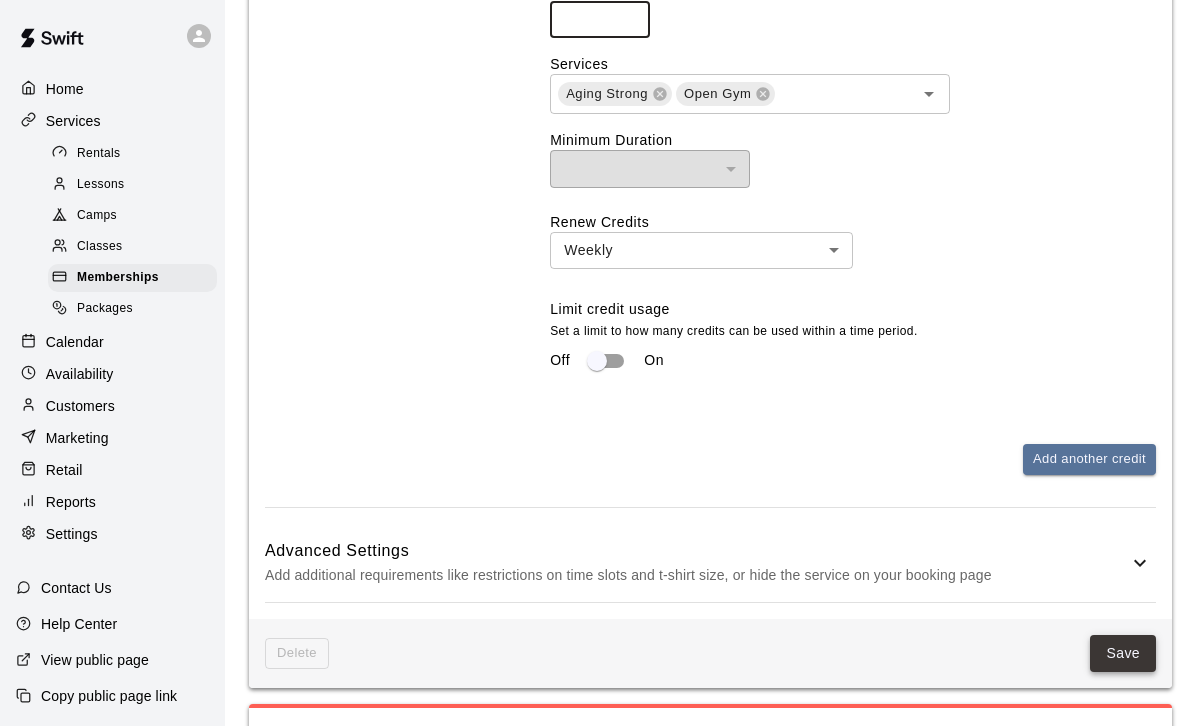 type on "*" 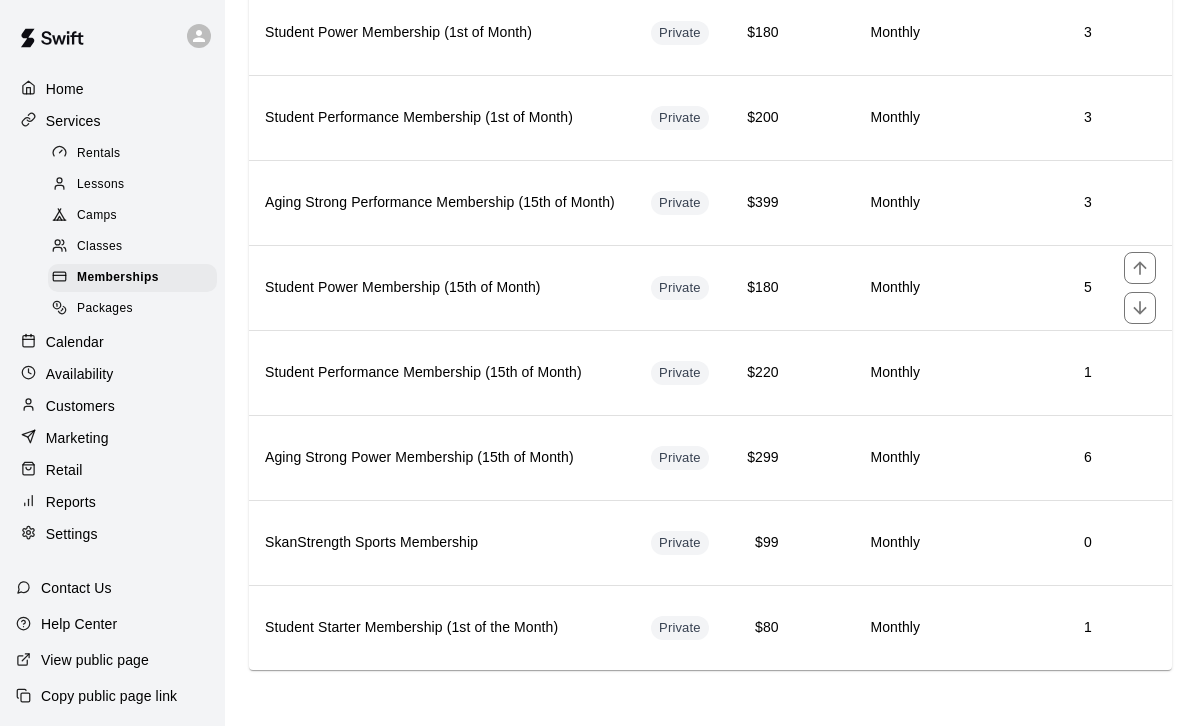 scroll, scrollTop: 0, scrollLeft: 0, axis: both 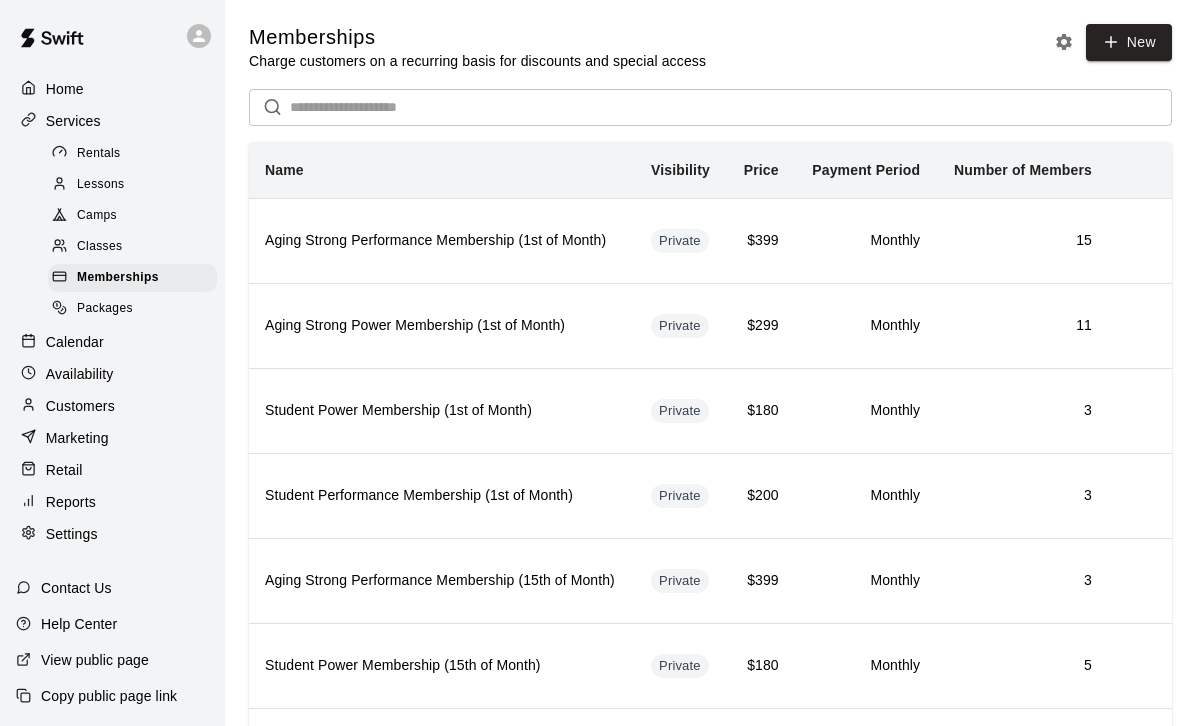 click on "Customers" at bounding box center (80, 406) 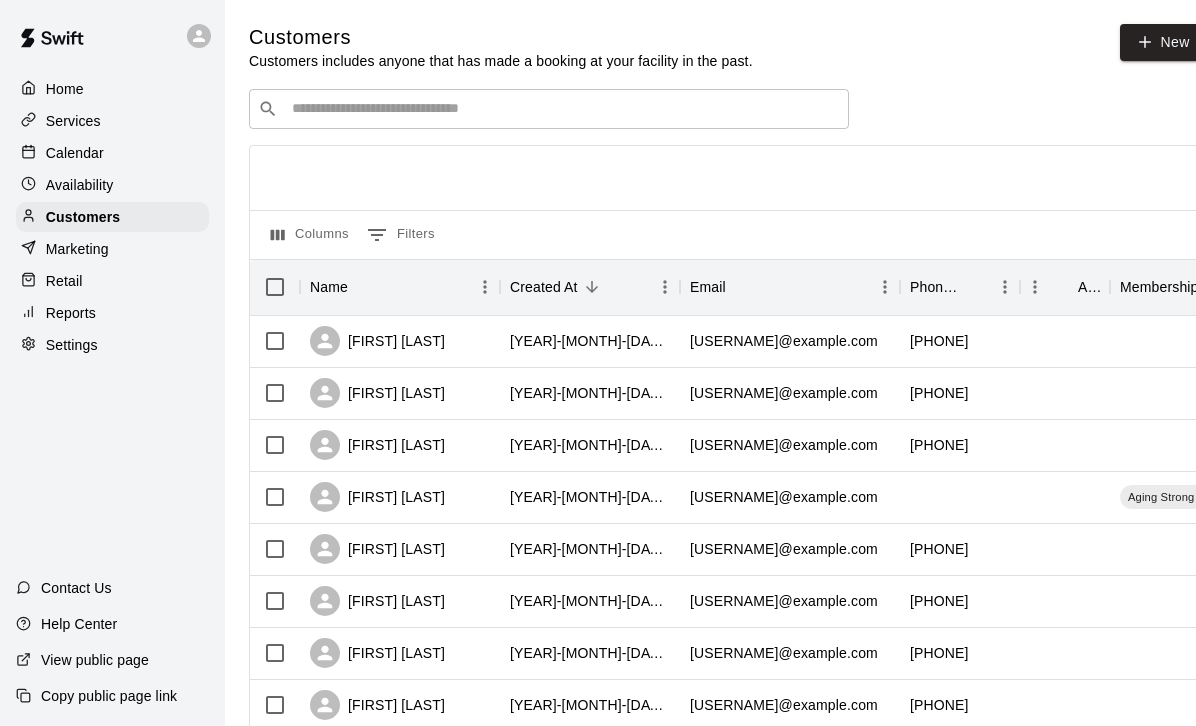 click at bounding box center (563, 109) 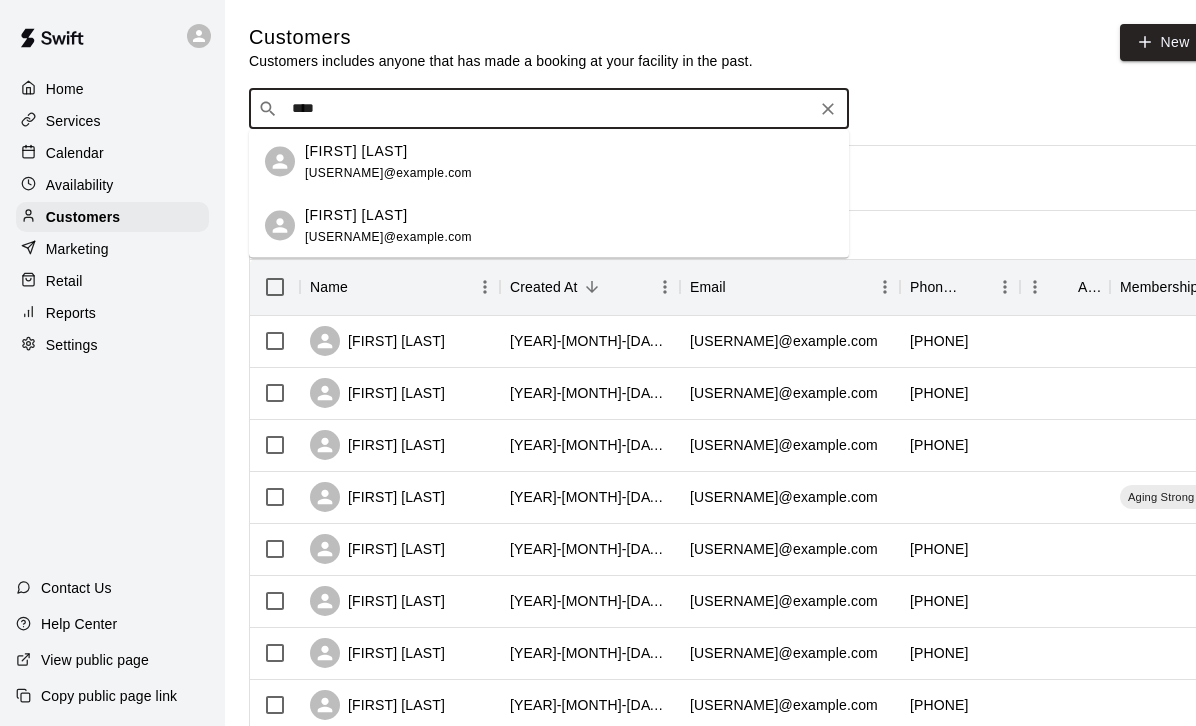 type on "*****" 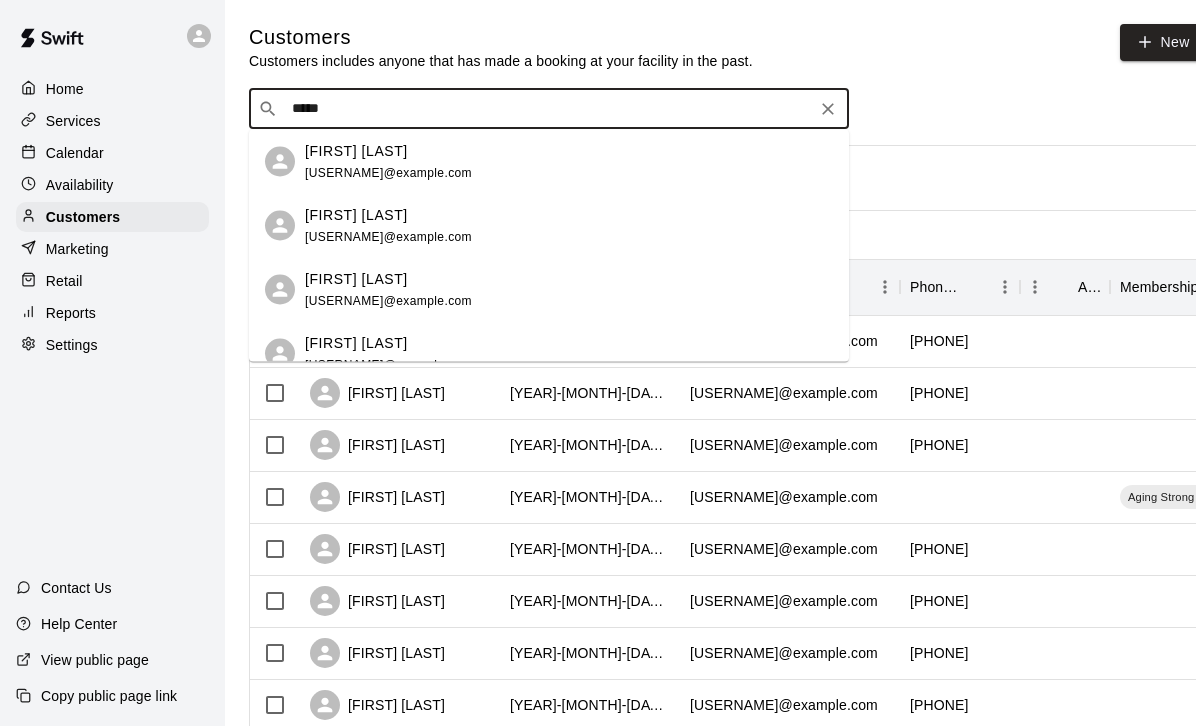 click on "[FIRST] [LAST]" at bounding box center [356, 278] 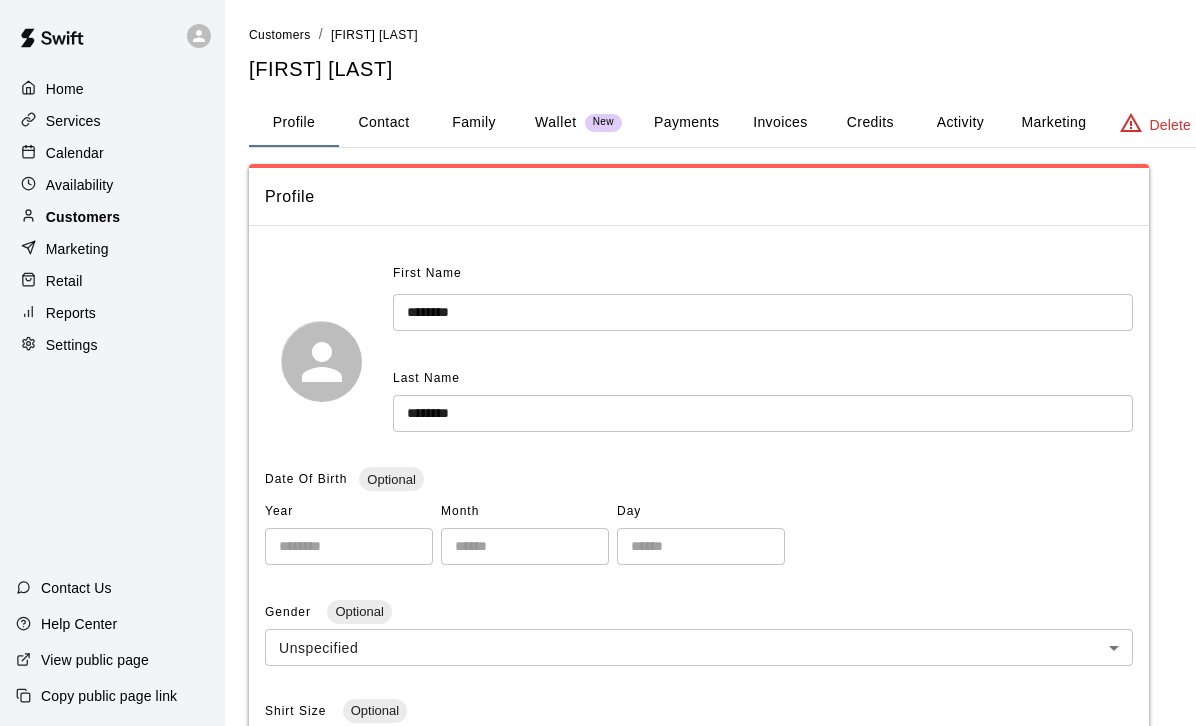 click on "Customers" at bounding box center [83, 217] 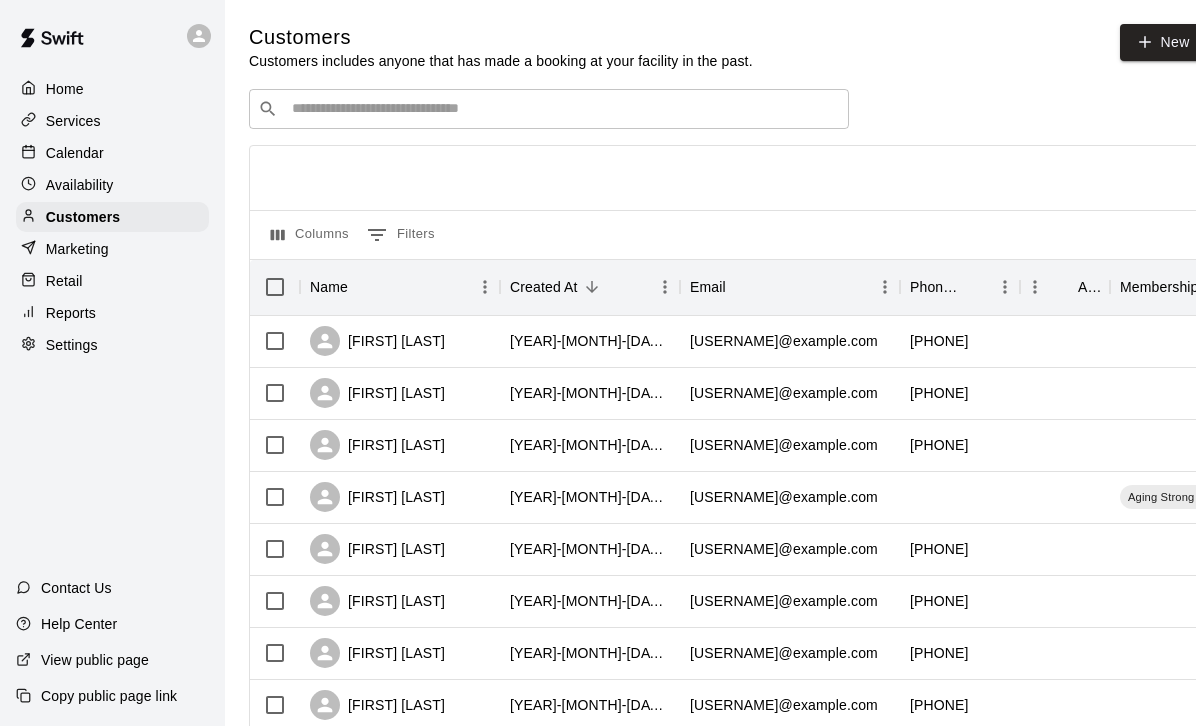click at bounding box center [563, 109] 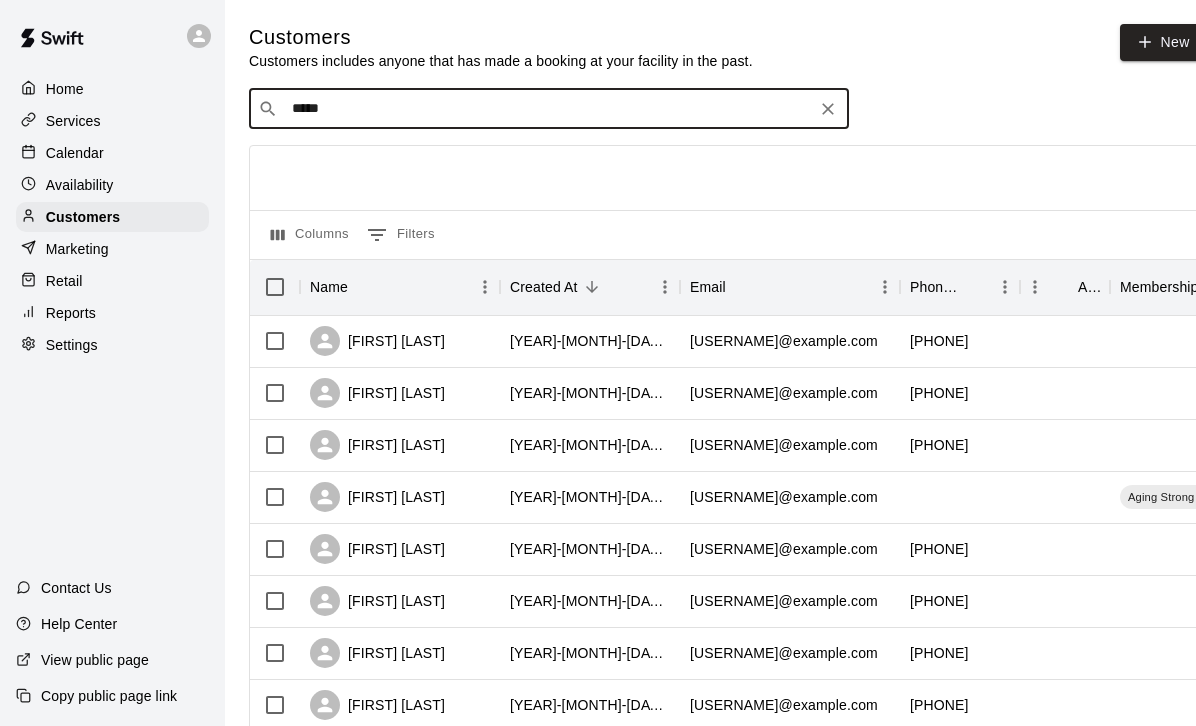 type on "******" 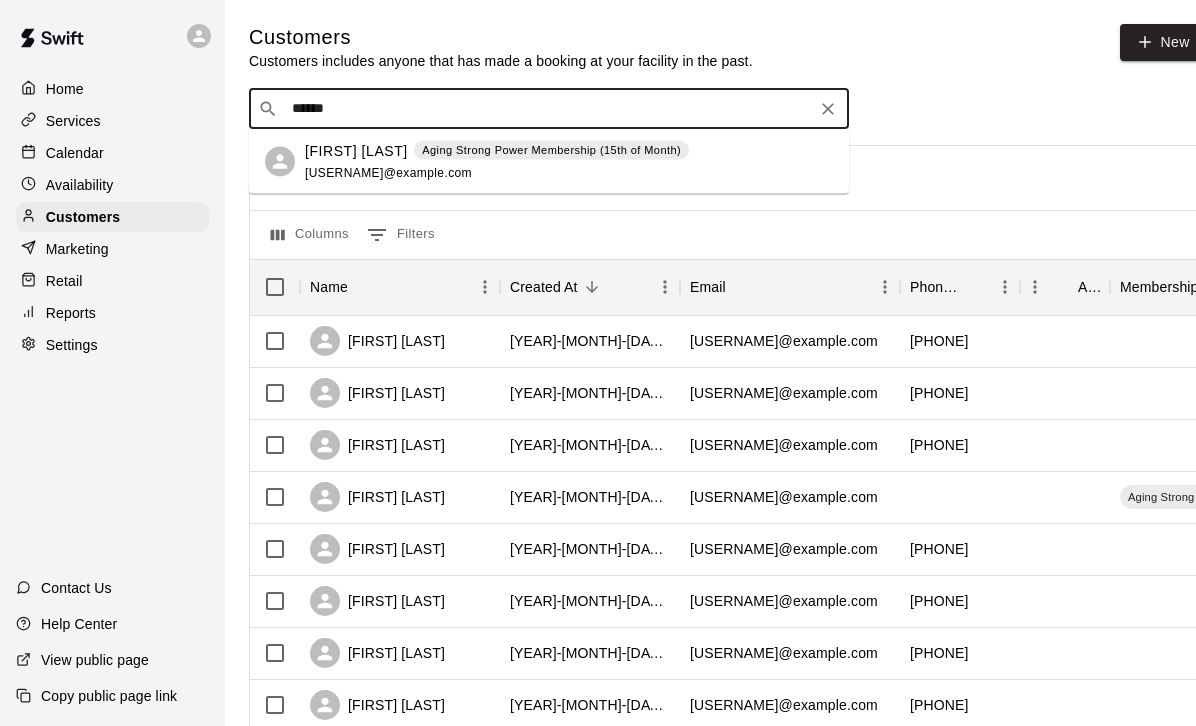 click on "[FIRST] [LAST] Aging Strong Power Membership ([DAY]th of Month)" at bounding box center [497, 150] 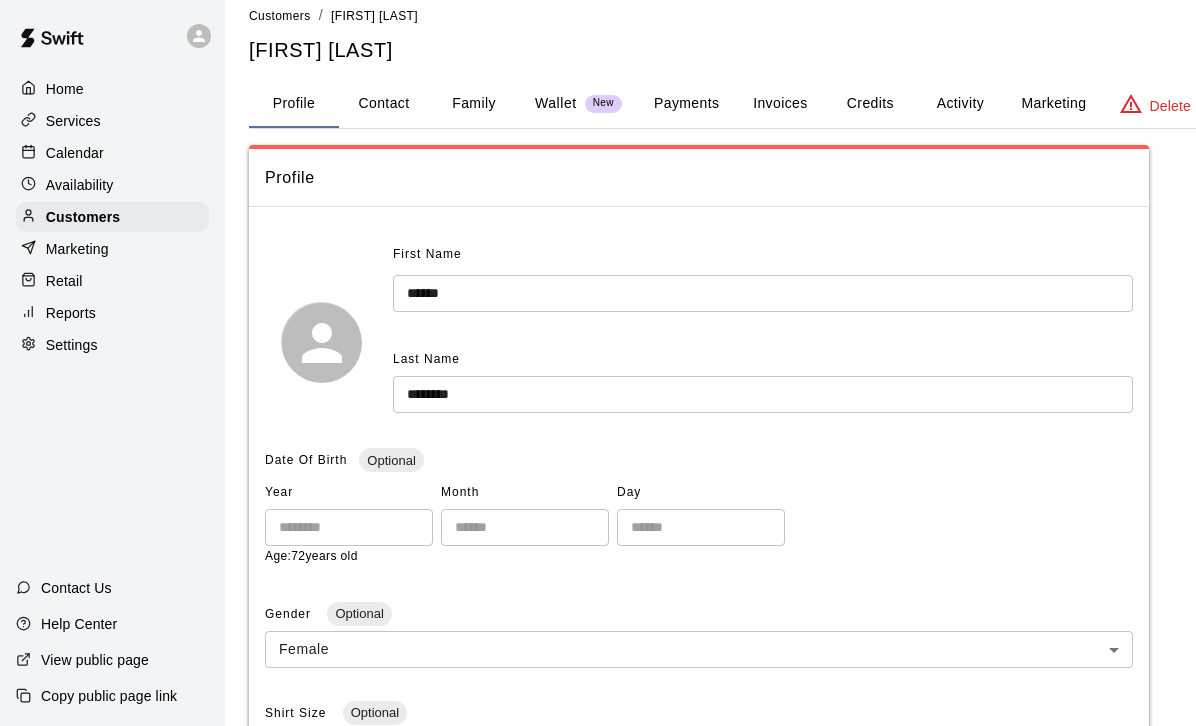 scroll, scrollTop: 0, scrollLeft: 0, axis: both 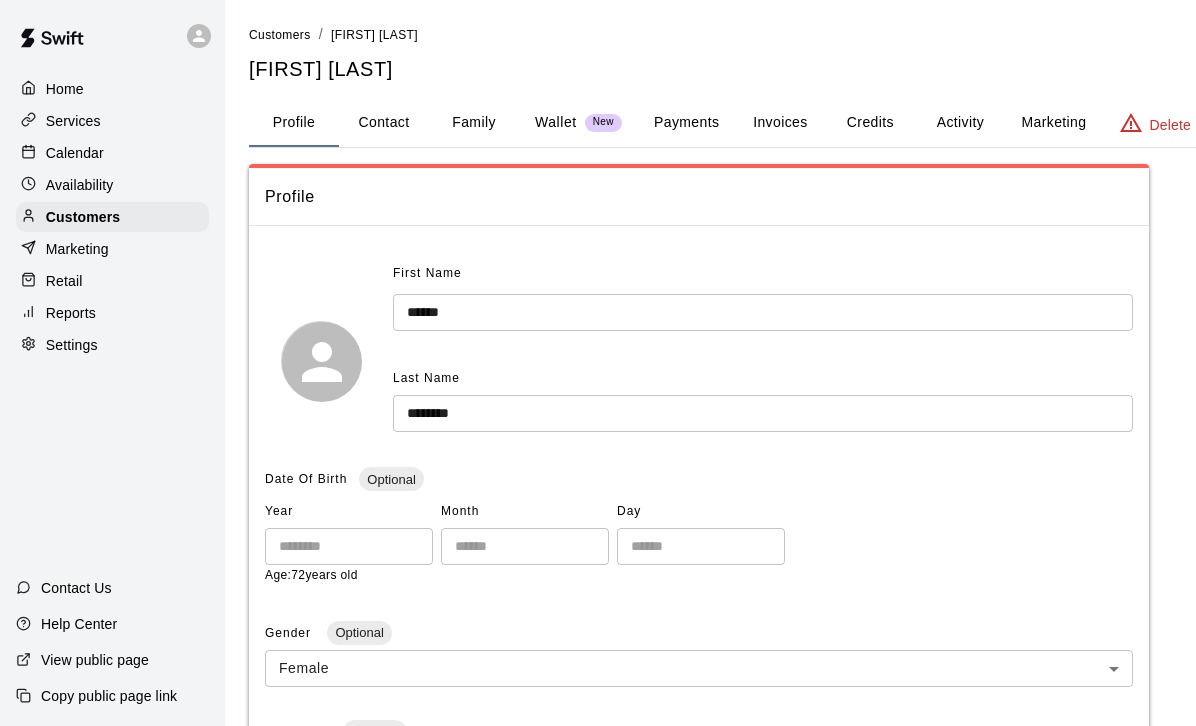 click on "Payments" at bounding box center [686, 123] 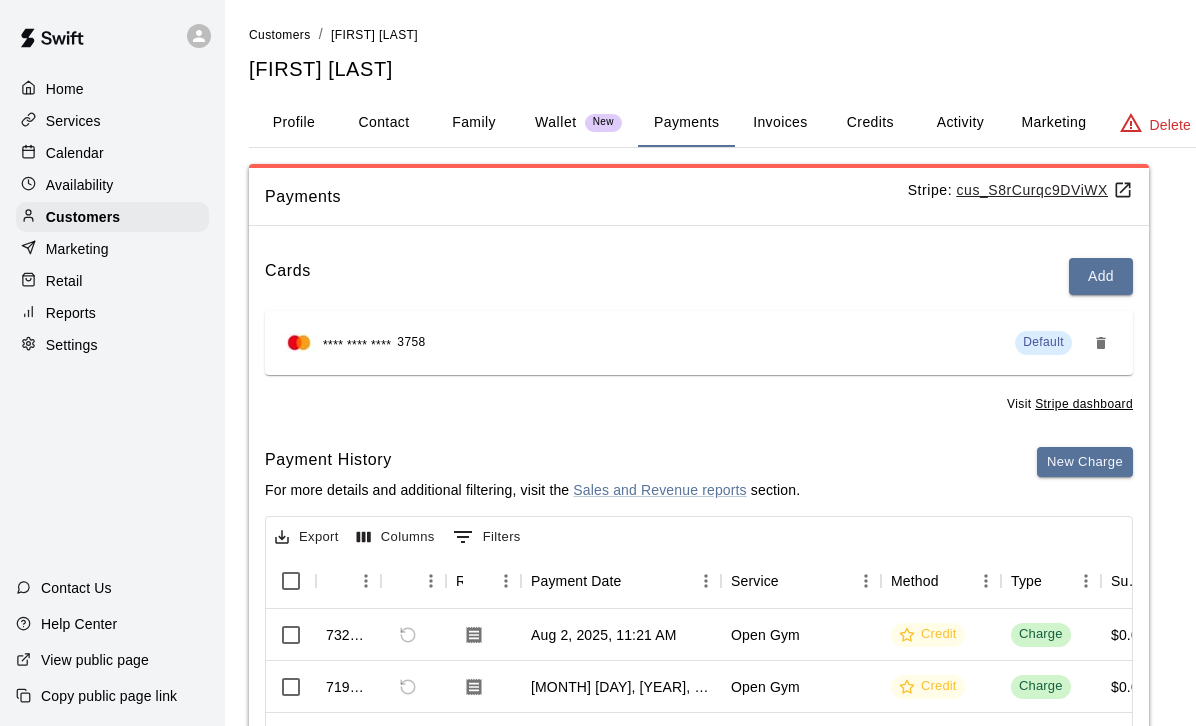 click on "cus_S8rCurqc9DViWX" at bounding box center (1045, 190) 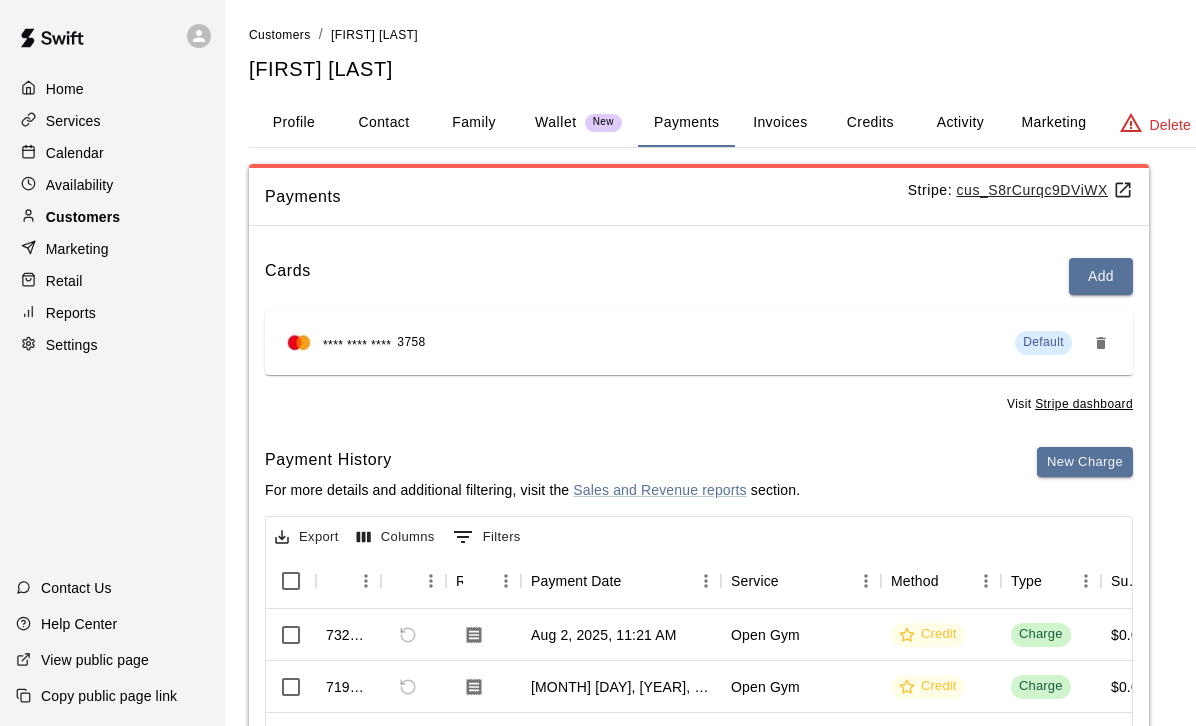 click on "Customers" at bounding box center [83, 217] 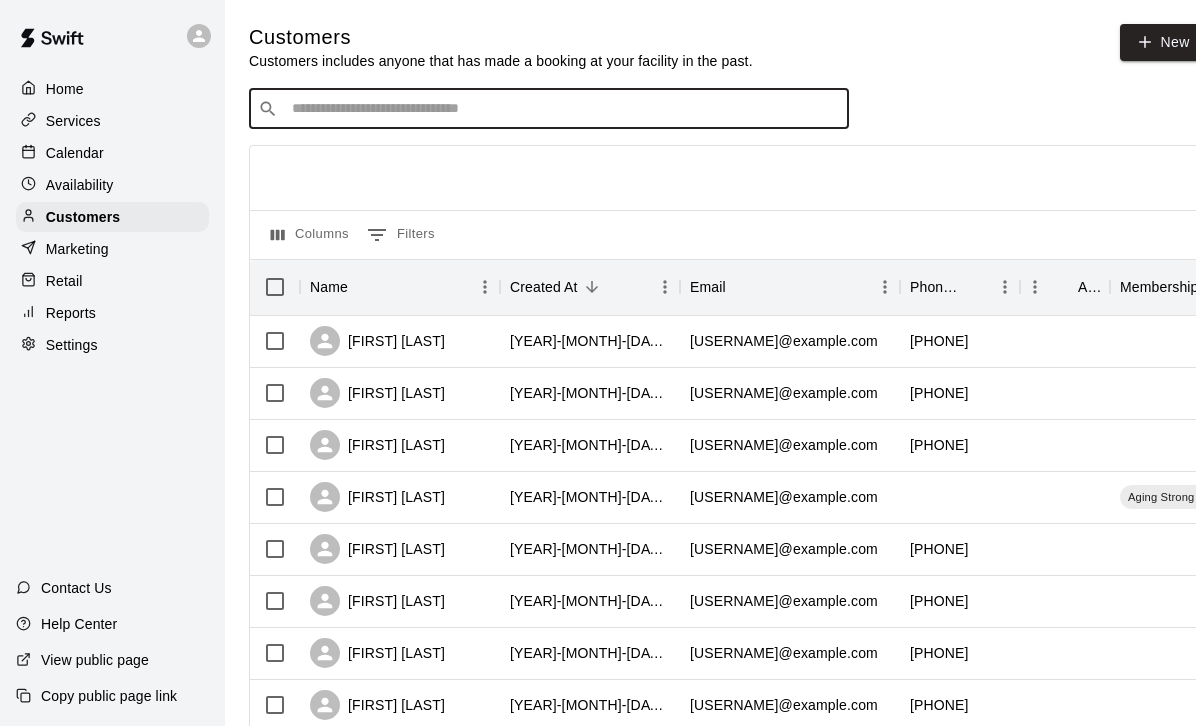 click at bounding box center (563, 109) 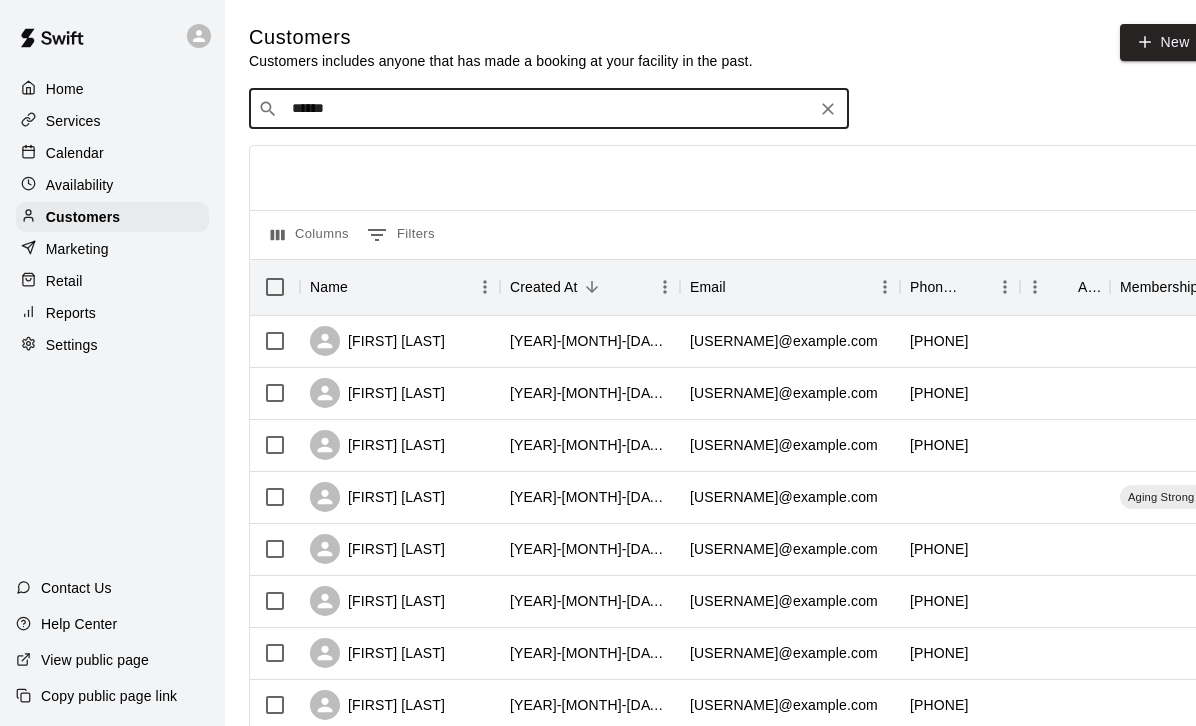 type on "*******" 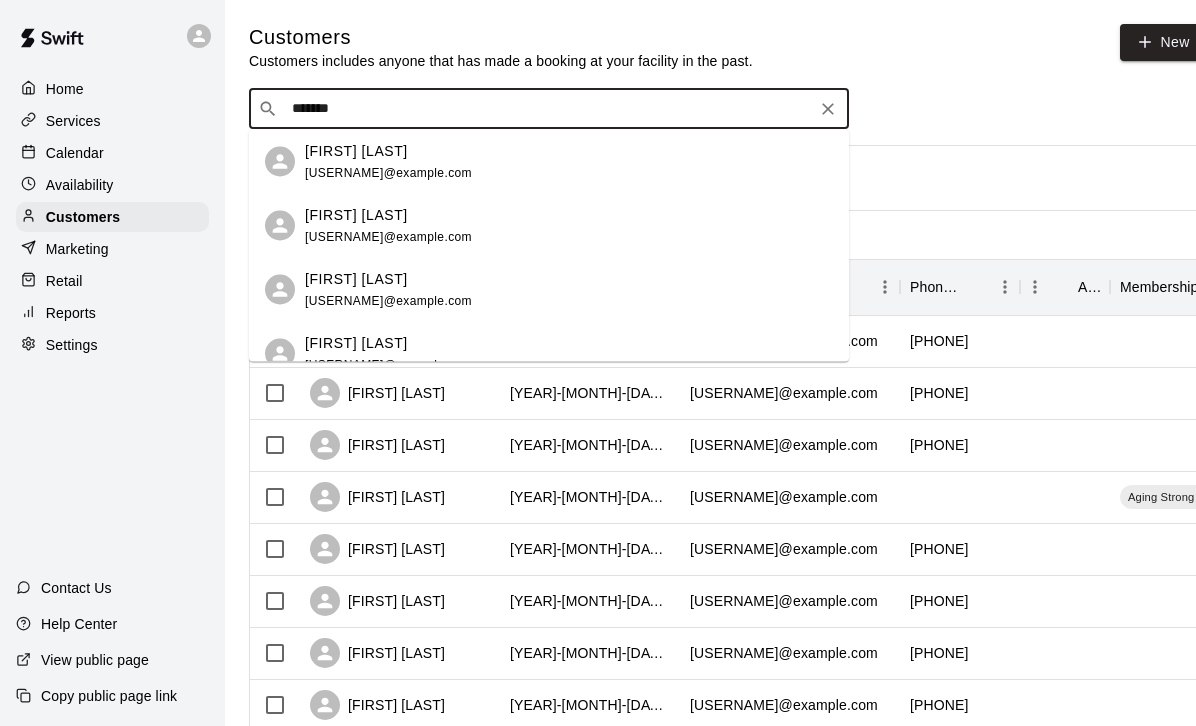 click on "[FIRST] [LAST] [USERNAME]@example.com" at bounding box center (569, 289) 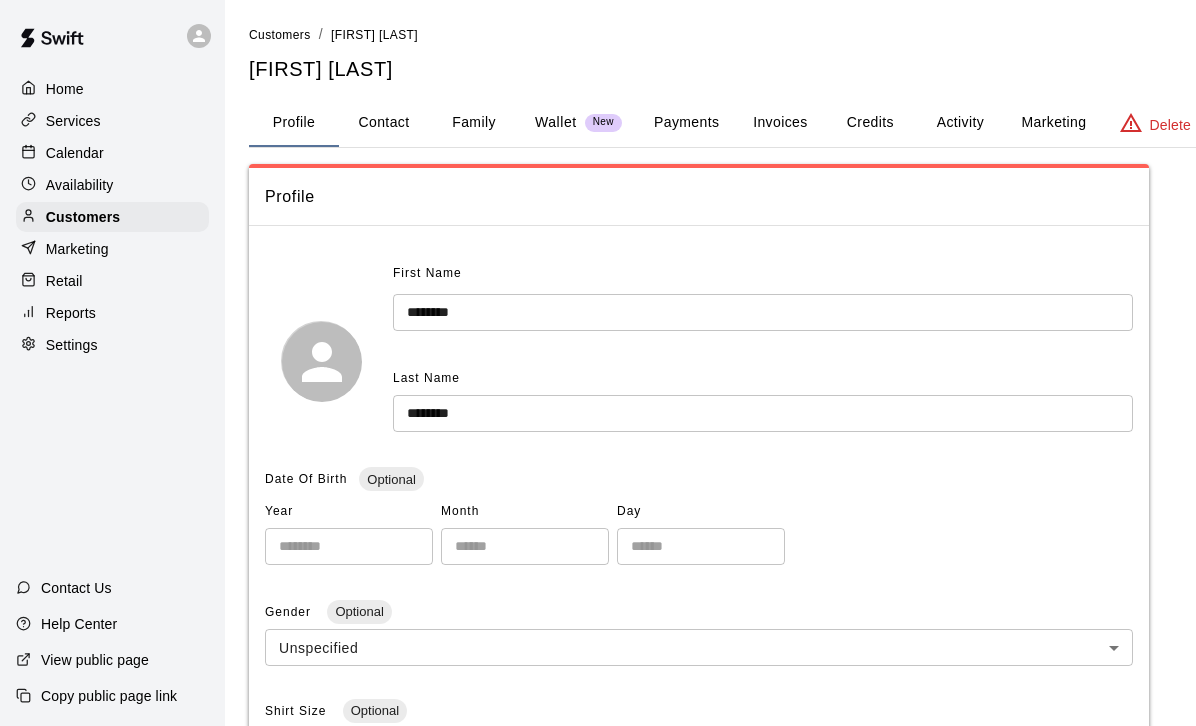 click on "Activity" at bounding box center [960, 123] 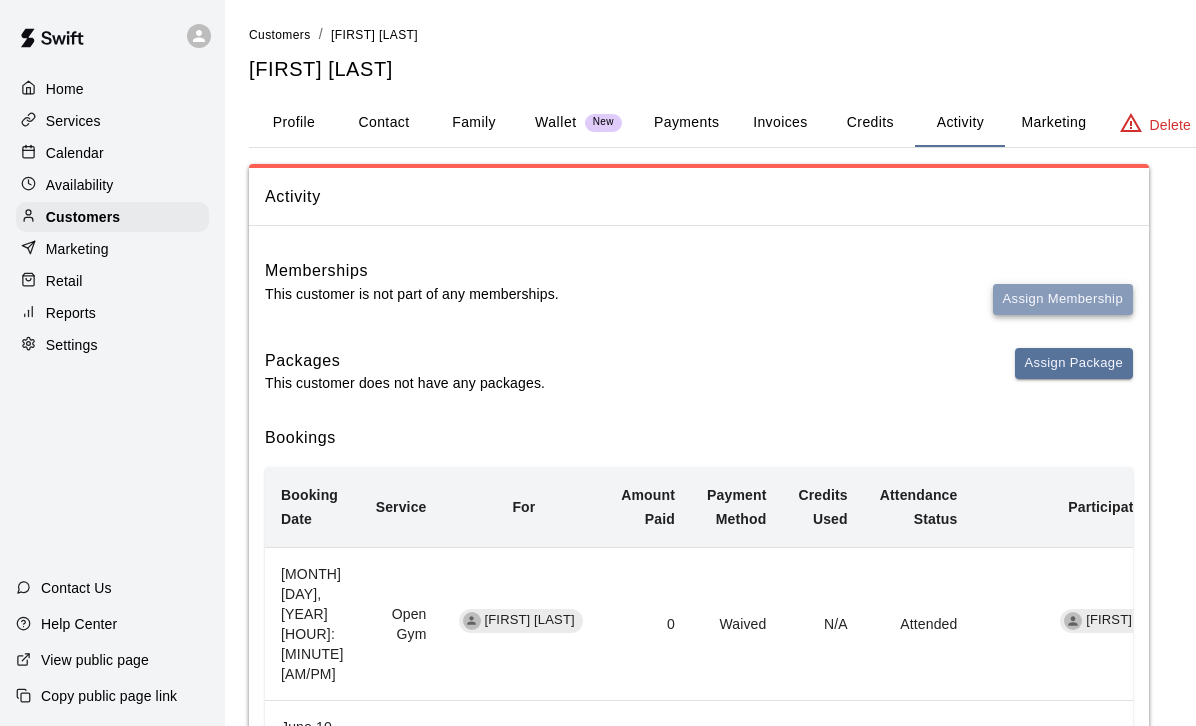 click on "Assign Membership" at bounding box center [1063, 299] 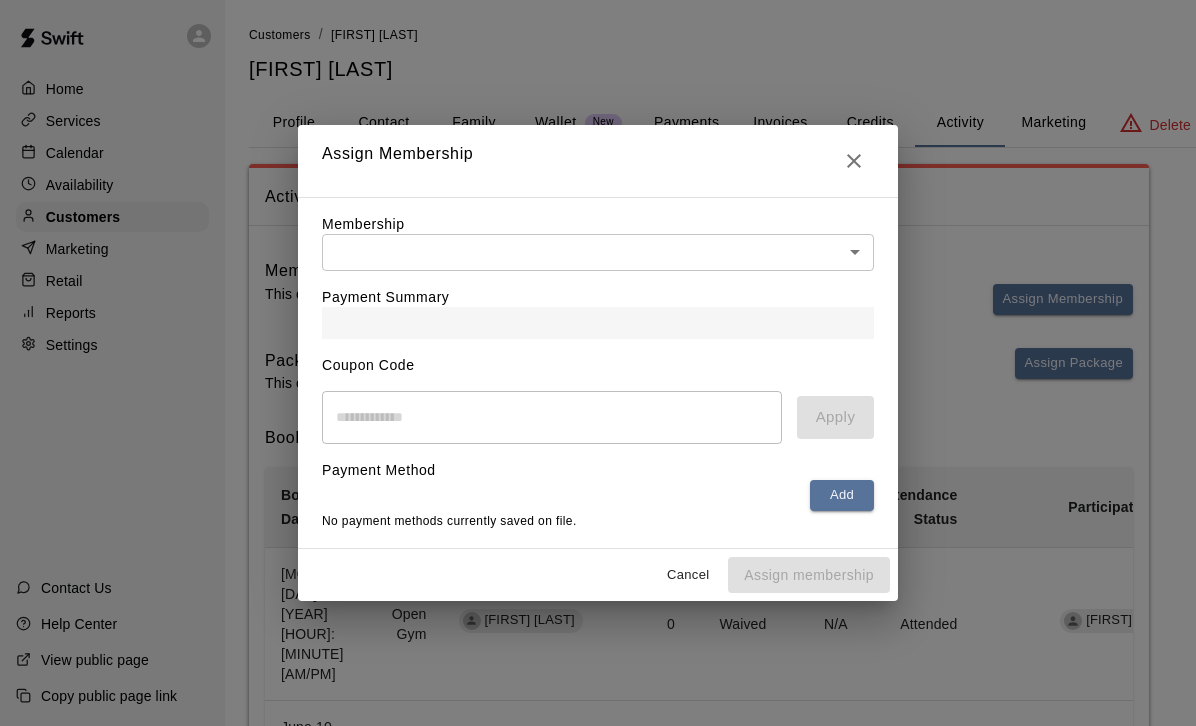 click on "Home Services Calendar Availability Customers Marketing Retail Reports Settings Contact Us Help Center View public page Copy public page link Customers / [FIRST] [LAST] [FIRST] [LAST] Profile Contact Family Wallet New Payments Invoices Credits Activity Marketing Delete Activity Memberships This customer is not part of any memberships. Assign Membership Packages This customer does not have any packages. Assign Package Bookings Booking Date Service For Amount Paid Payment Method Credits Used Attendance Status Participating Staff [MONTH] [DAY], [YEAR] [HOUR]:[MINUTE] [AM/PM] Open Gym [FIRST] [LAST] 0 Waived N/A Attended [FIRST] [LAST] [MONTH] [DAY], [YEAR] [HOUR]:[MINUTE] [AM/PM] Aging Strong [FIRST] [LAST] 0 Waived N/A Attended Neighborhood Games Staff Rows per page: 10 ** 1–2 of 2 Swift - Edit Customer Close cross-small Assign Membership Membership Payment Summary Coupon Code Apply Payment Method Add No payment methods currently saved on file. Cancel Assign membership" at bounding box center [598, 454] 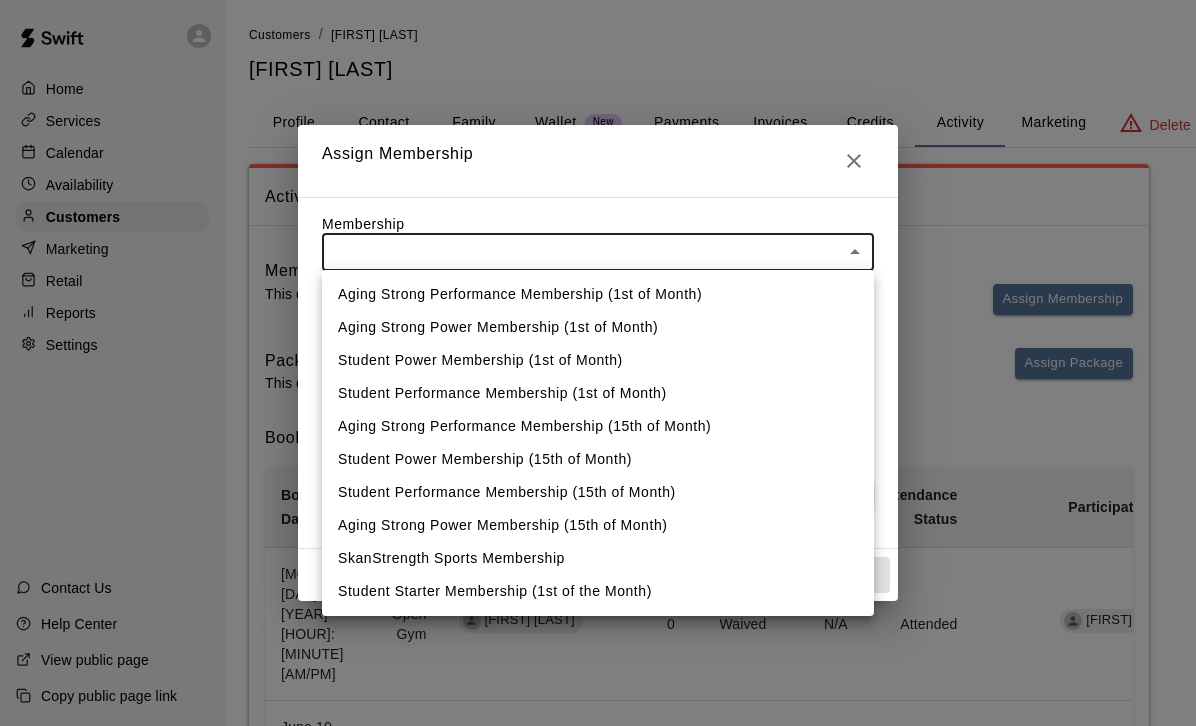 click on "Student Power Membership (15th of Month)" at bounding box center (598, 459) 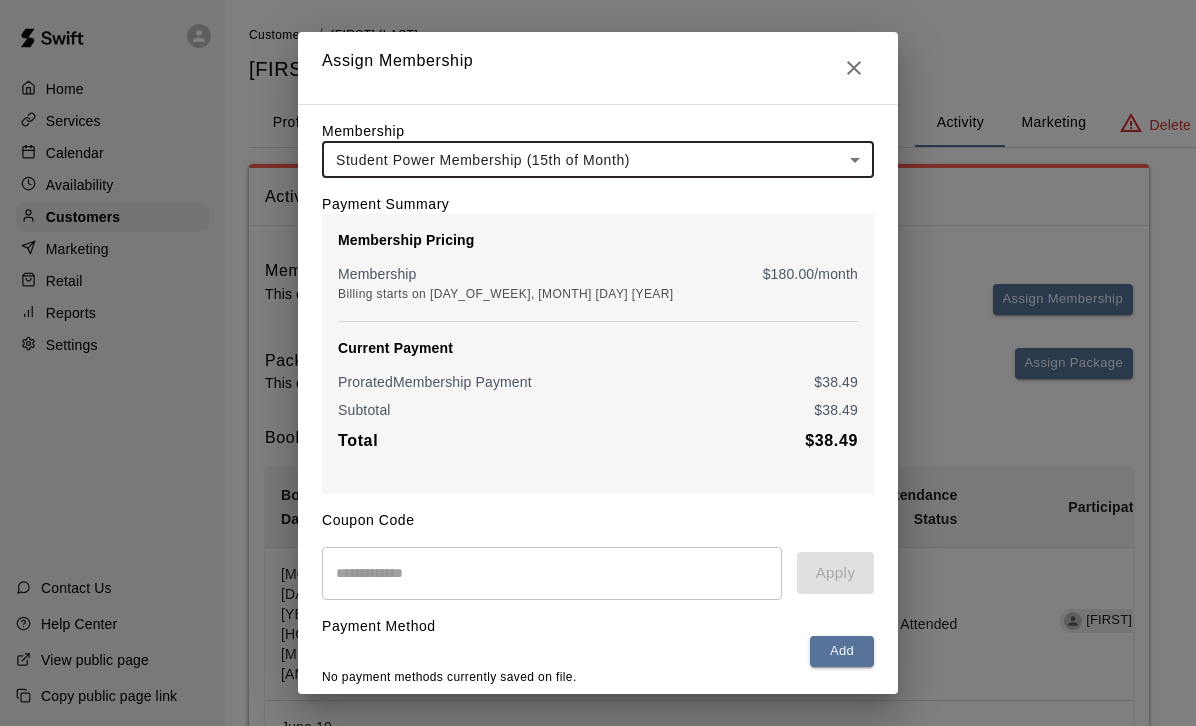 click on "**********" at bounding box center [598, 454] 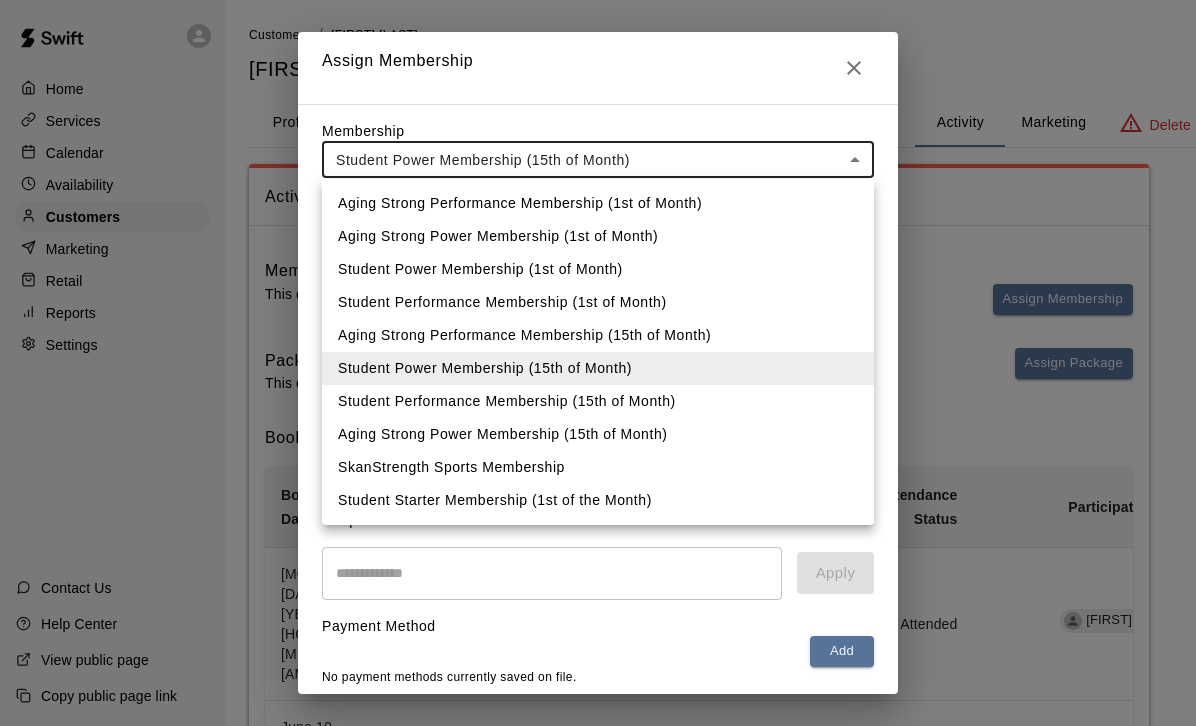 click on "Aging Strong Power Membership (15th of Month)" at bounding box center (598, 434) 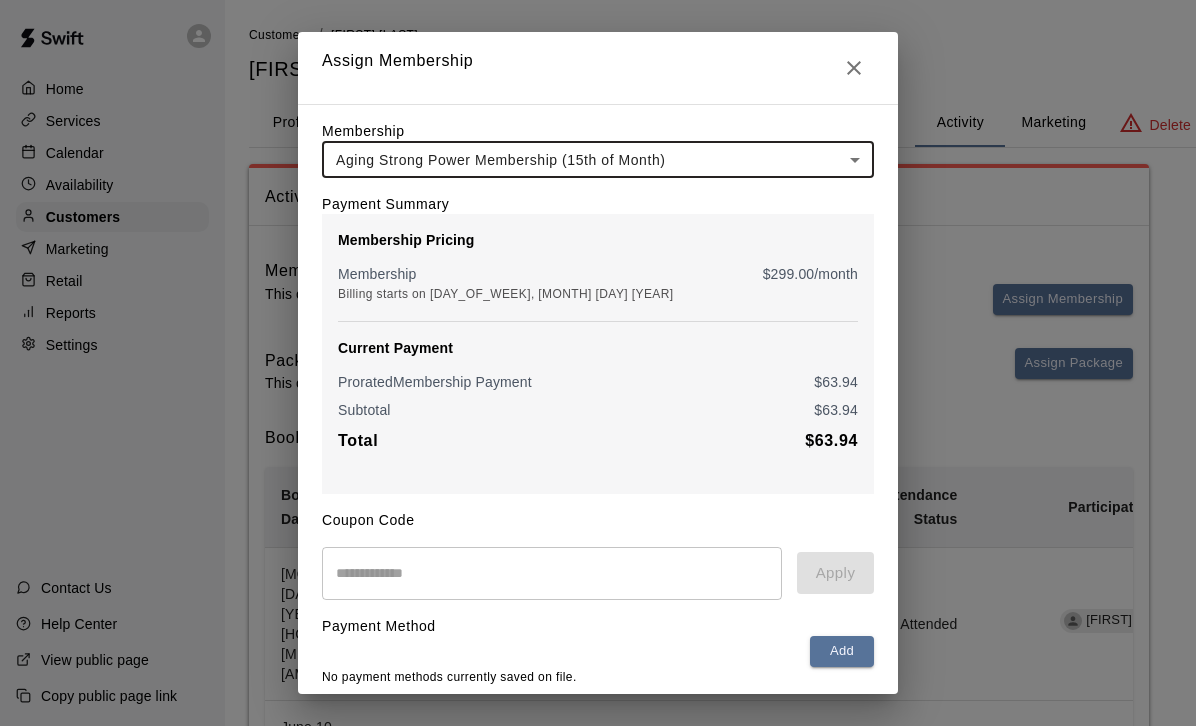 scroll, scrollTop: 66, scrollLeft: 0, axis: vertical 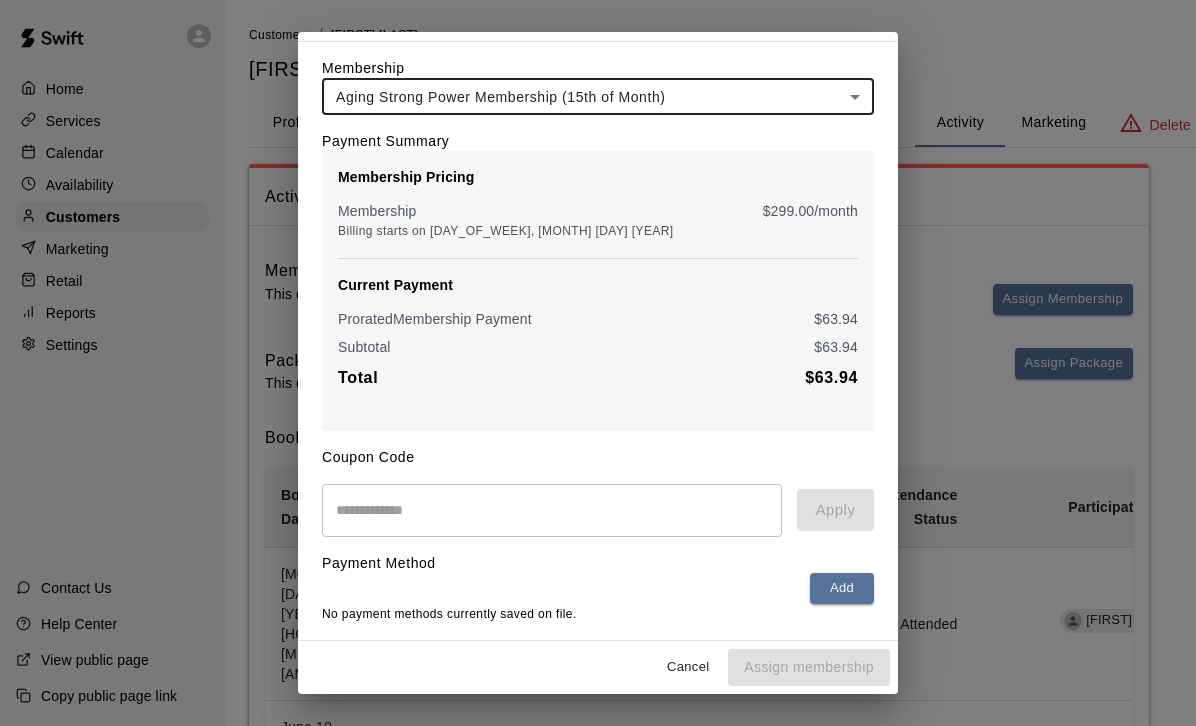 click at bounding box center [552, 510] 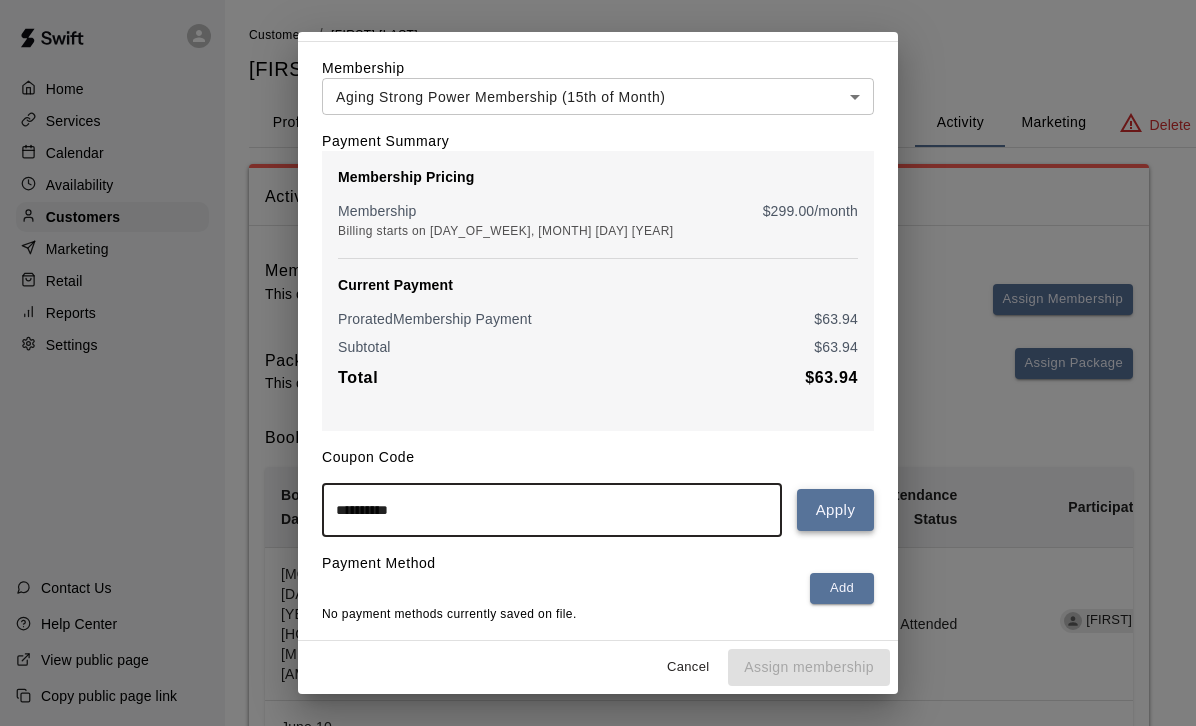 type on "**********" 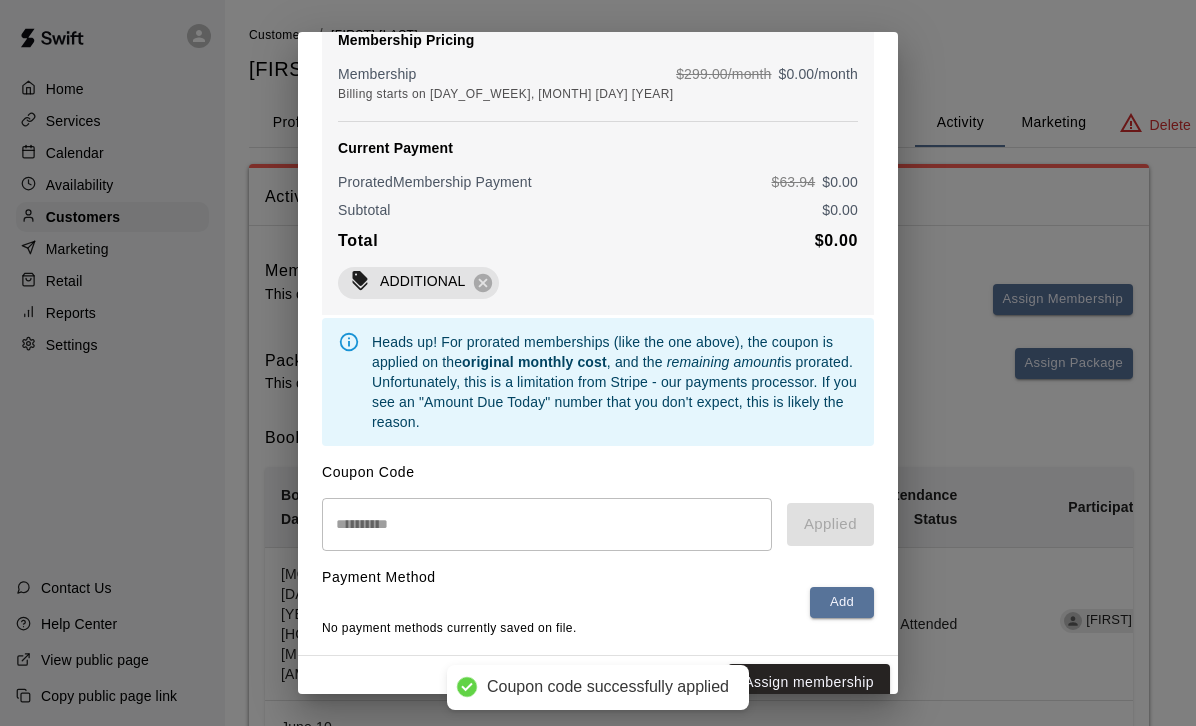 scroll, scrollTop: 218, scrollLeft: 0, axis: vertical 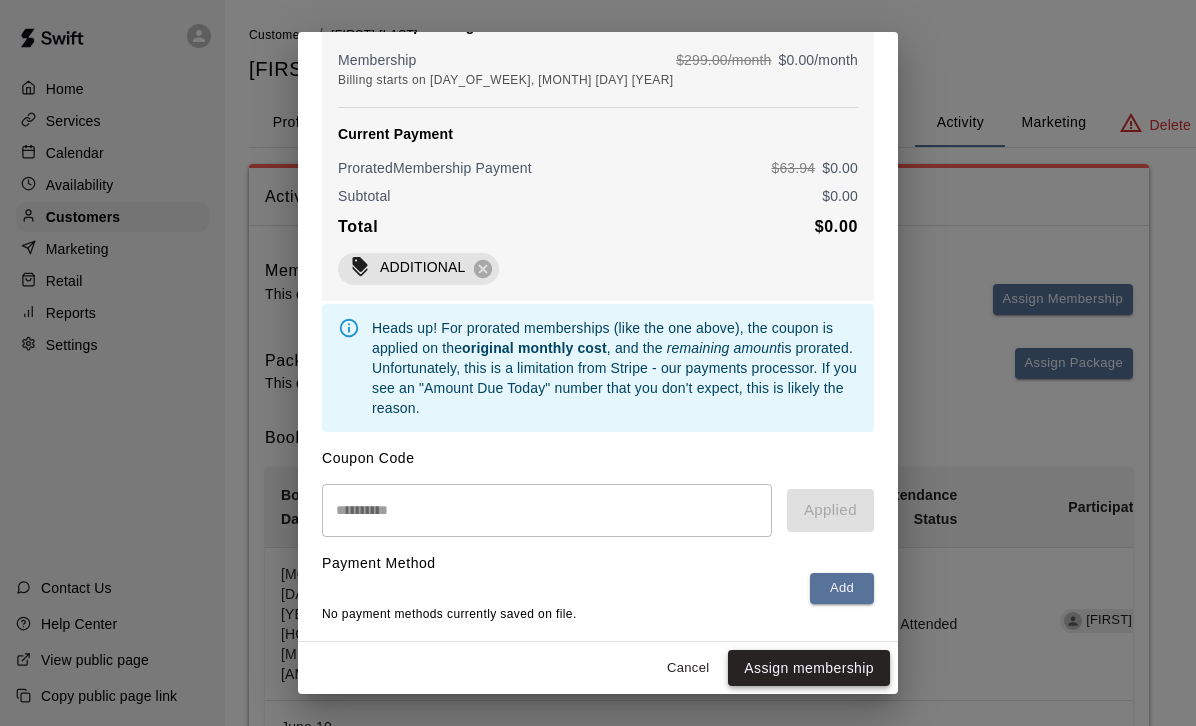 click on "Assign membership" at bounding box center [809, 668] 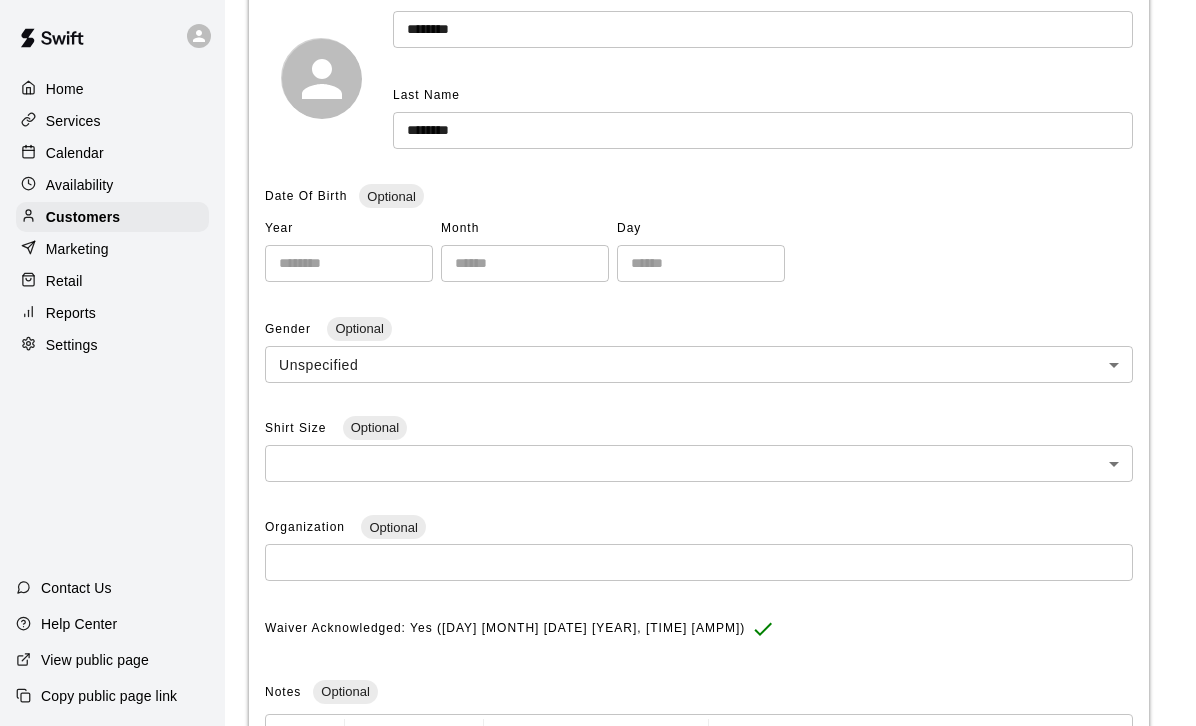 scroll, scrollTop: 0, scrollLeft: 0, axis: both 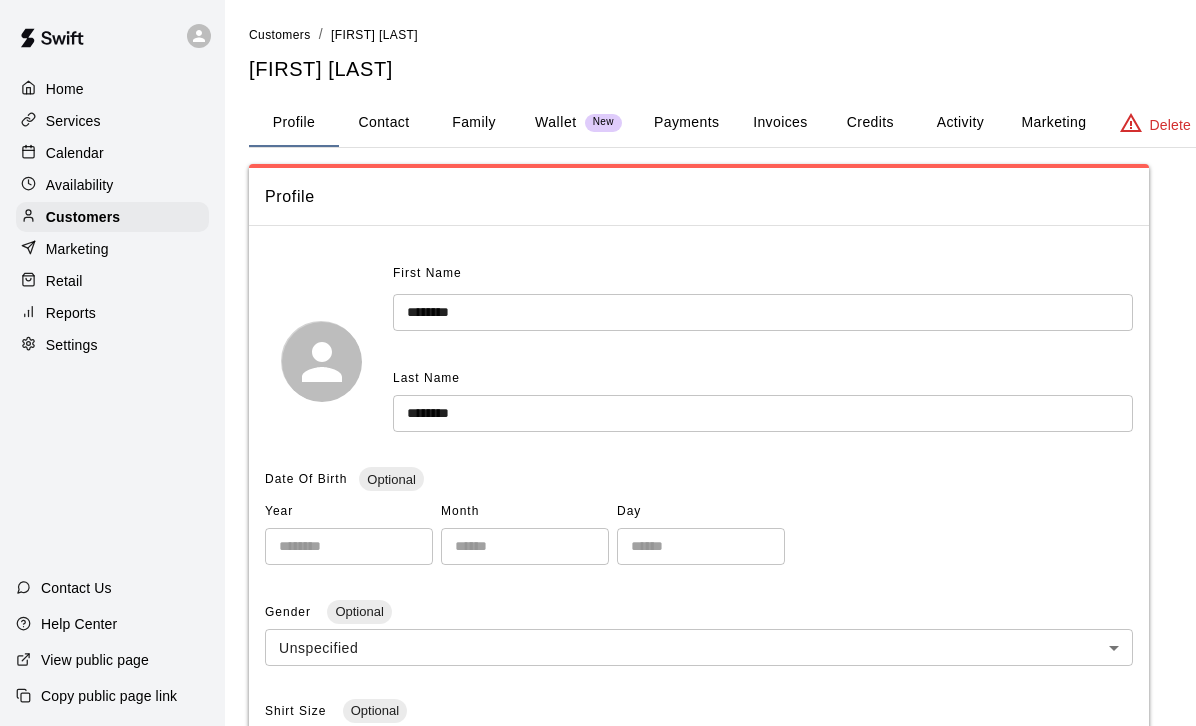 click on "Activity" at bounding box center (960, 123) 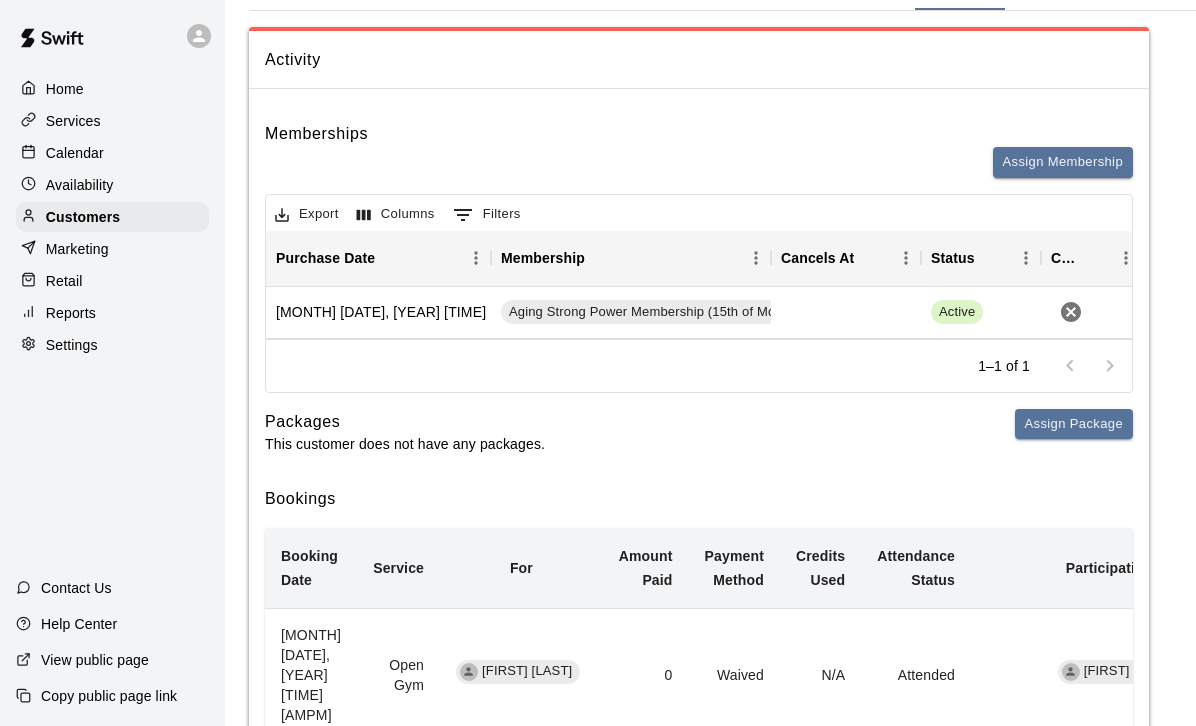 scroll, scrollTop: 0, scrollLeft: 0, axis: both 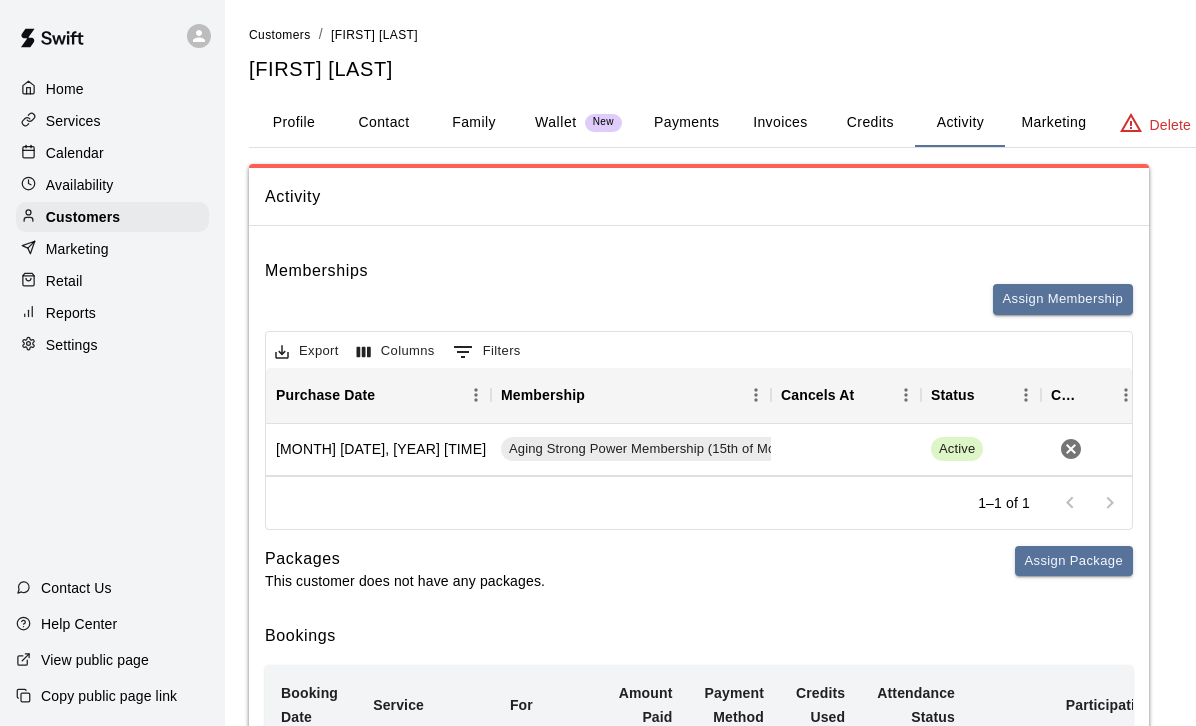 click on "Home" at bounding box center [112, 89] 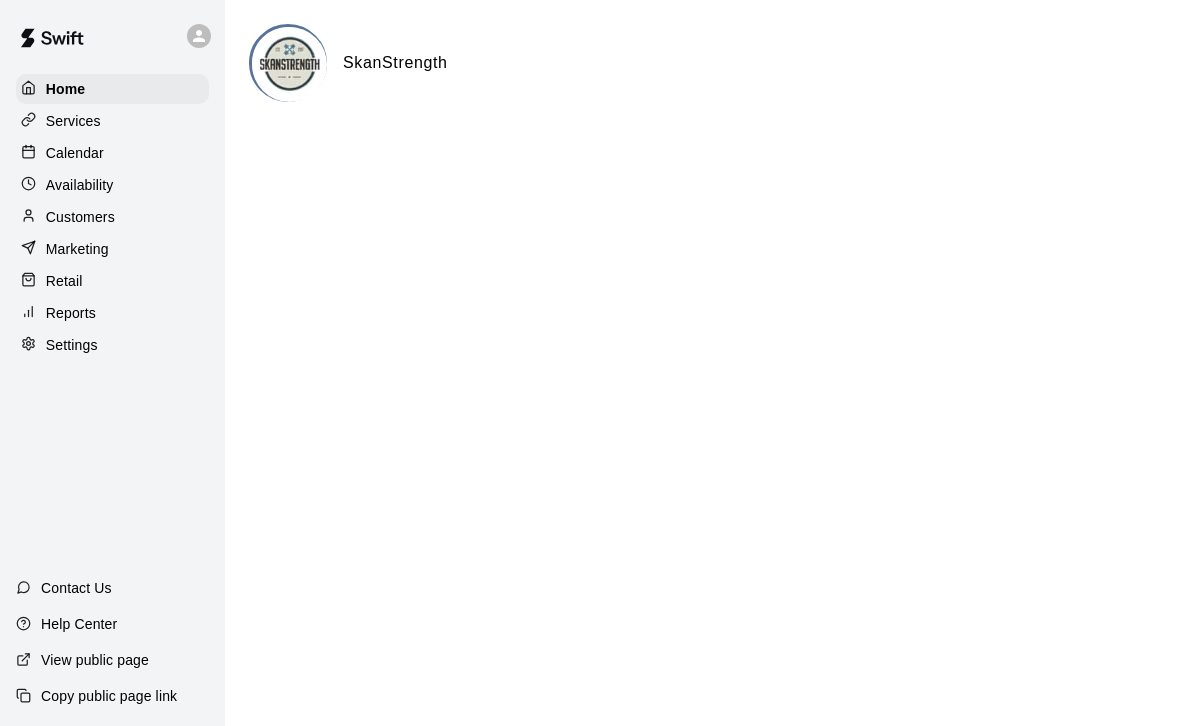 click on "Customers" at bounding box center (80, 217) 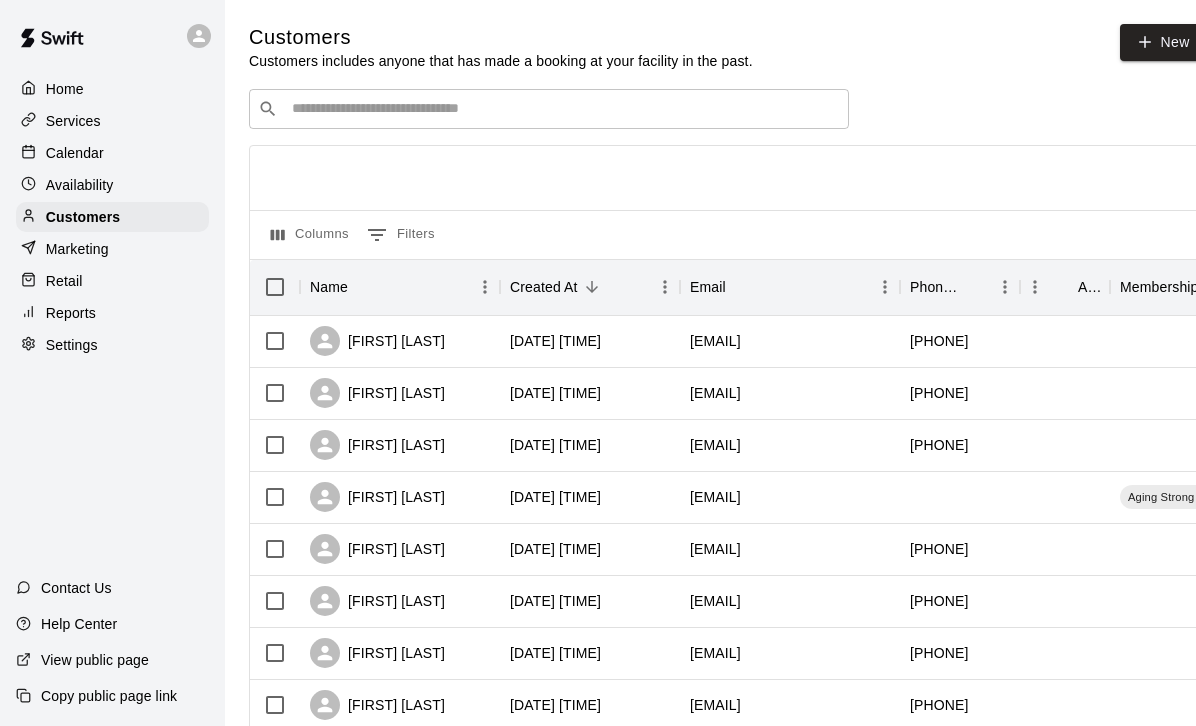 click at bounding box center (563, 109) 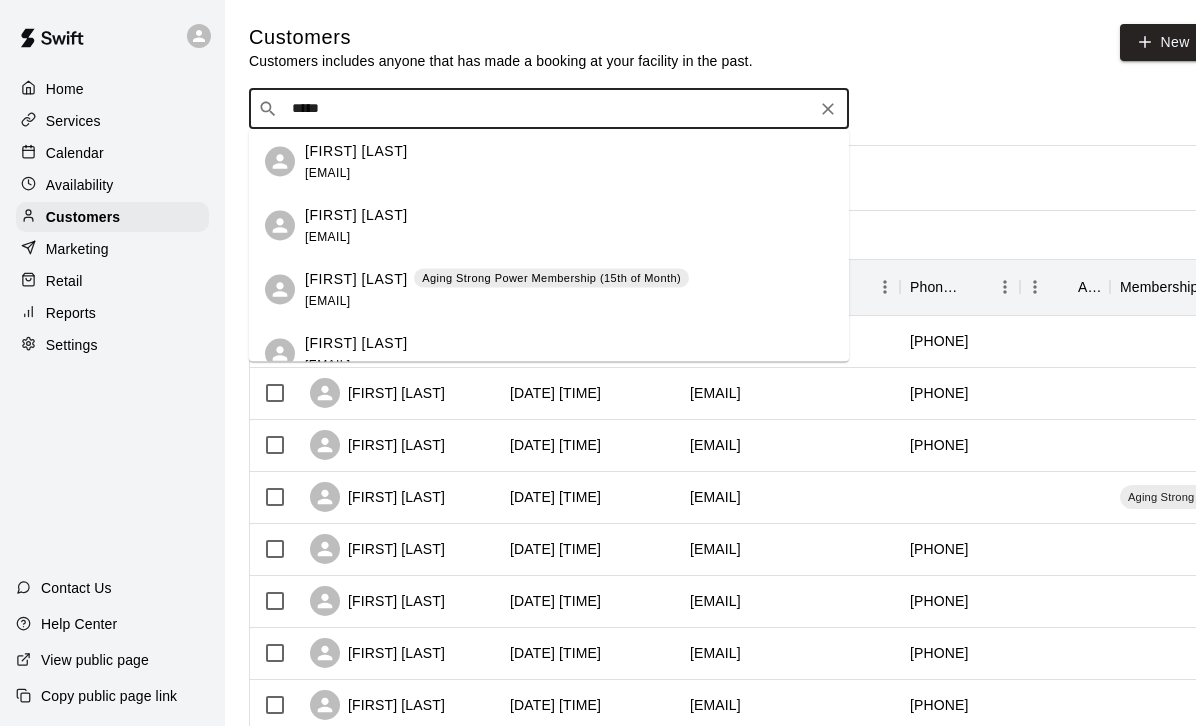 type on "*****" 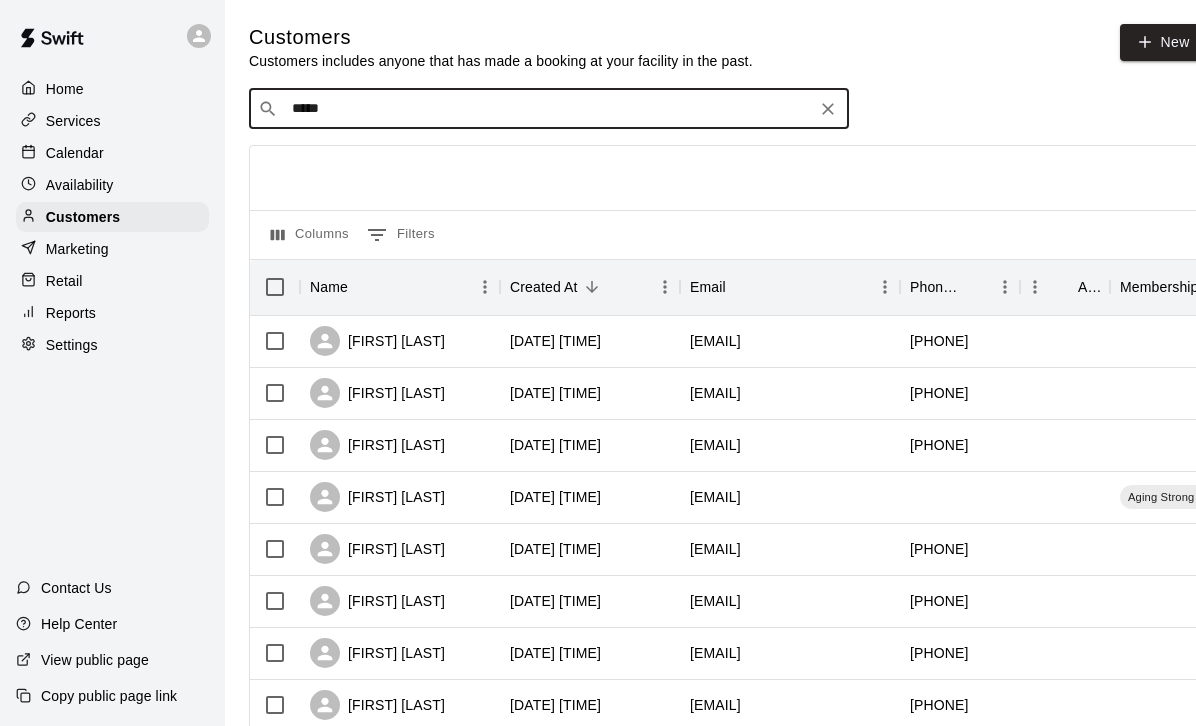 click on "Home" at bounding box center [65, 89] 